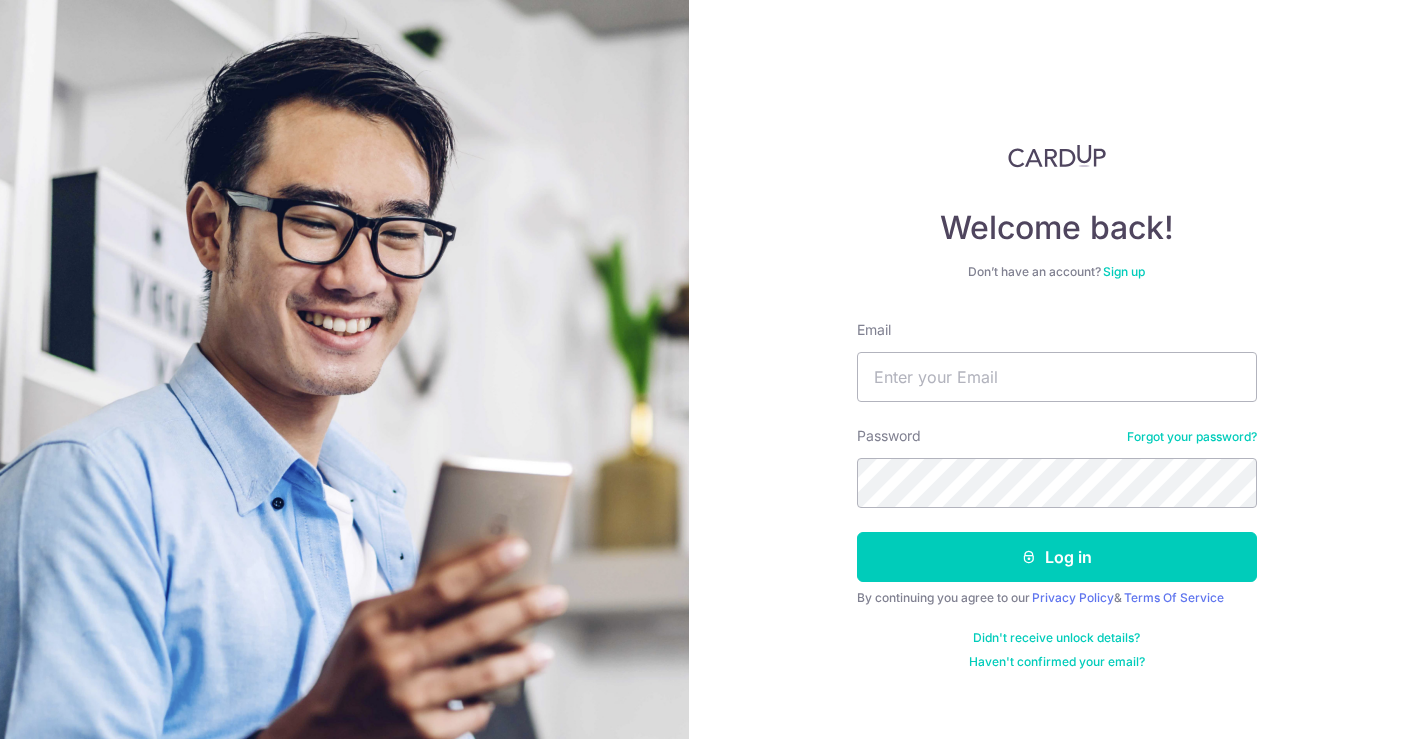 scroll, scrollTop: 0, scrollLeft: 0, axis: both 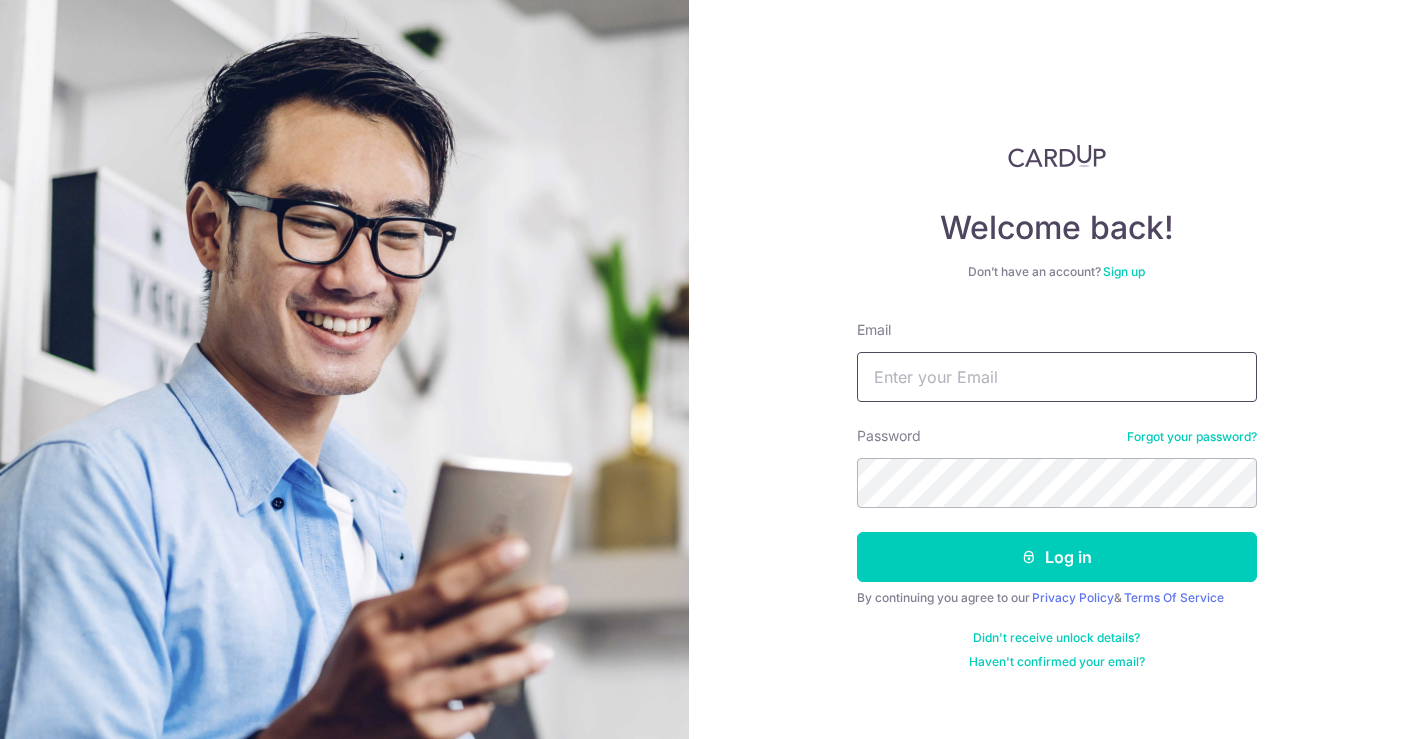click on "Email" at bounding box center (1057, 377) 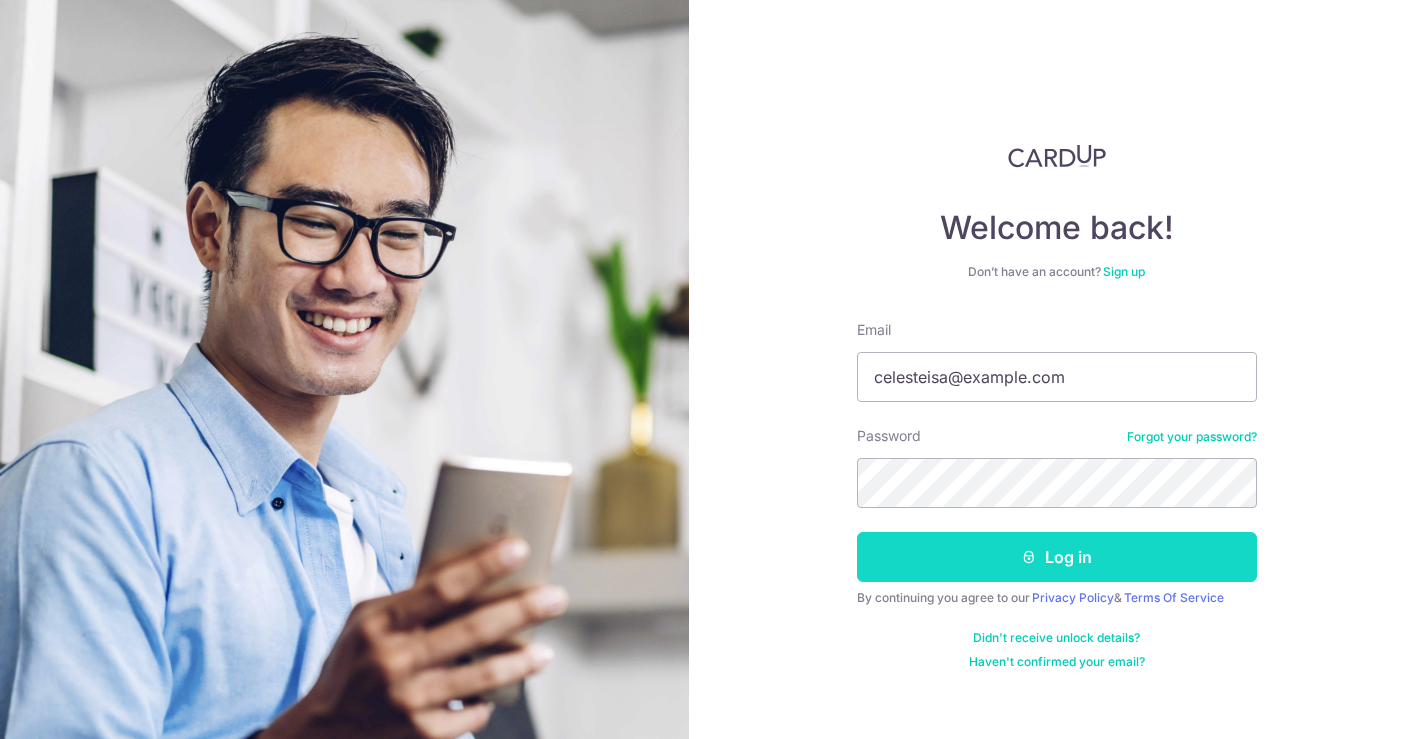 click on "Log in" at bounding box center (1057, 557) 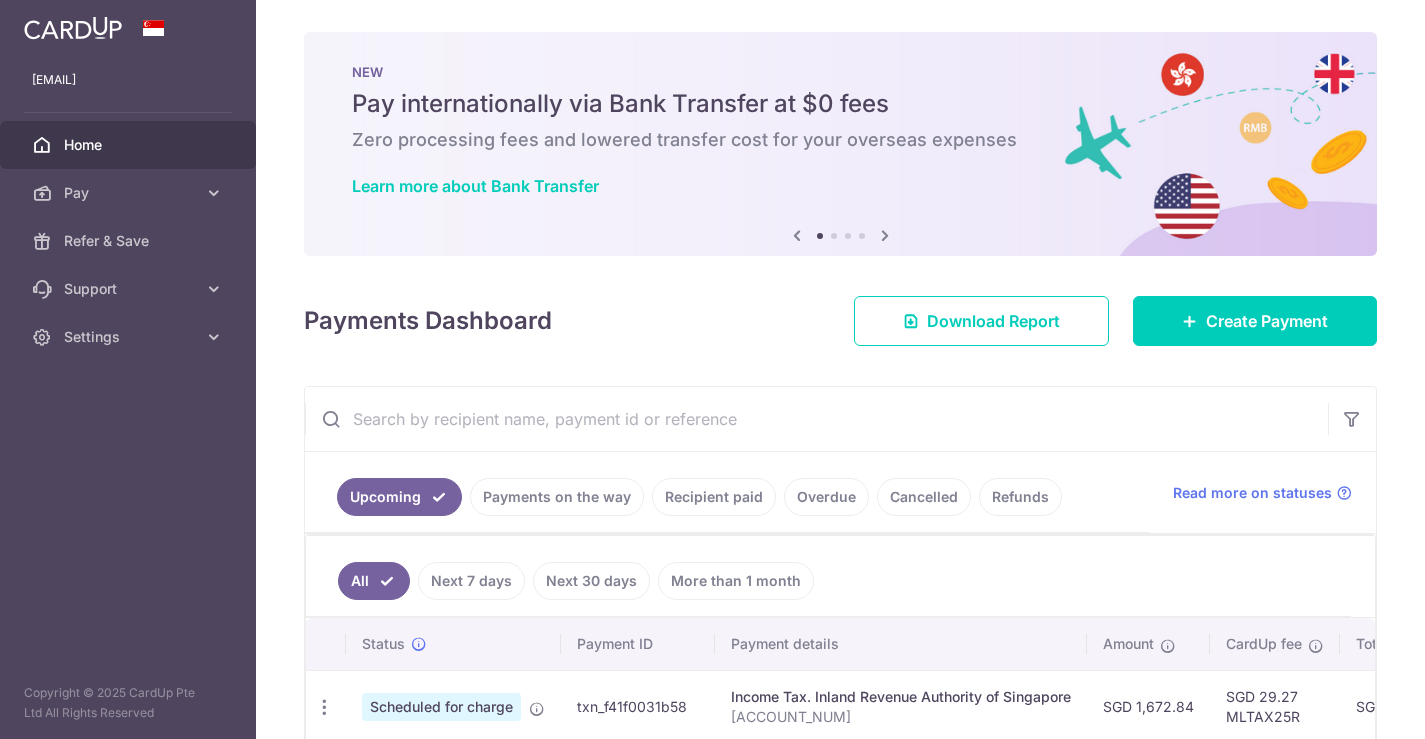 scroll, scrollTop: 0, scrollLeft: 0, axis: both 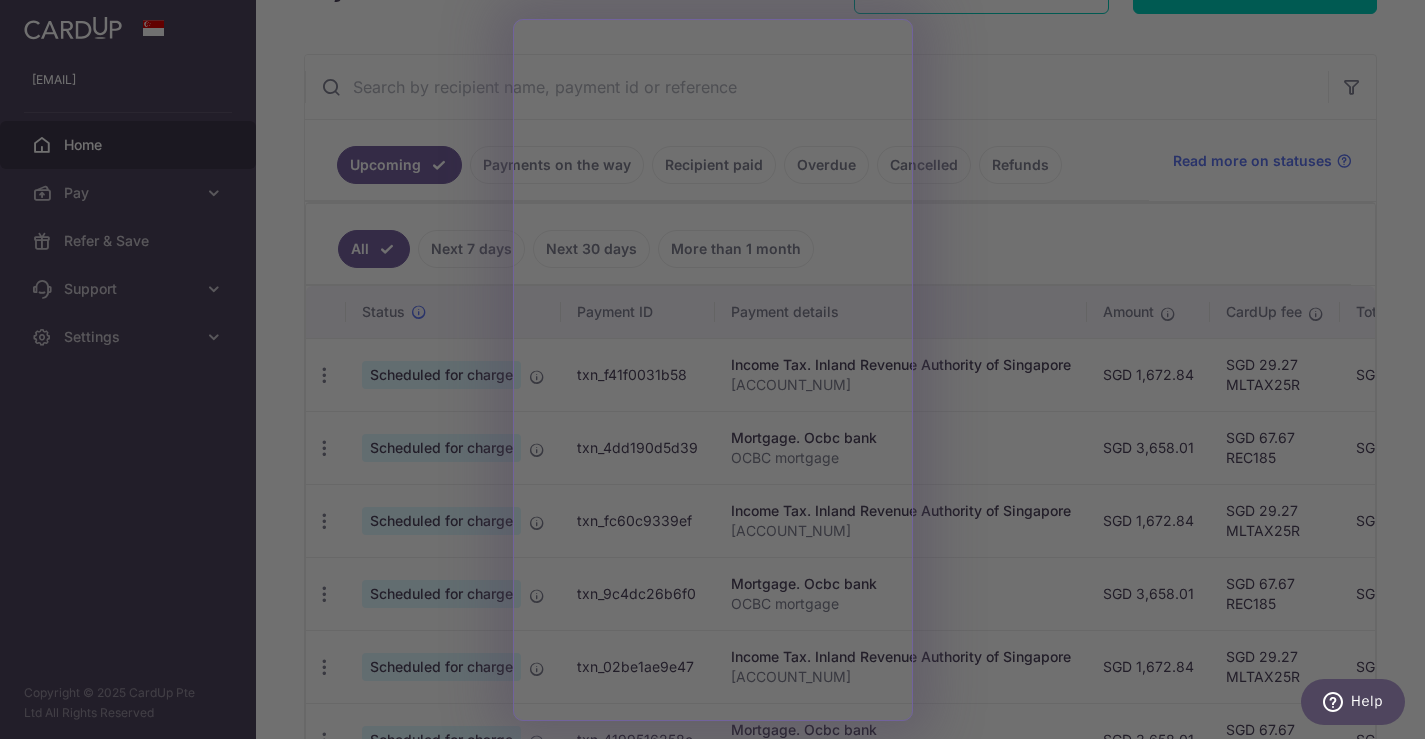 click at bounding box center [719, 373] 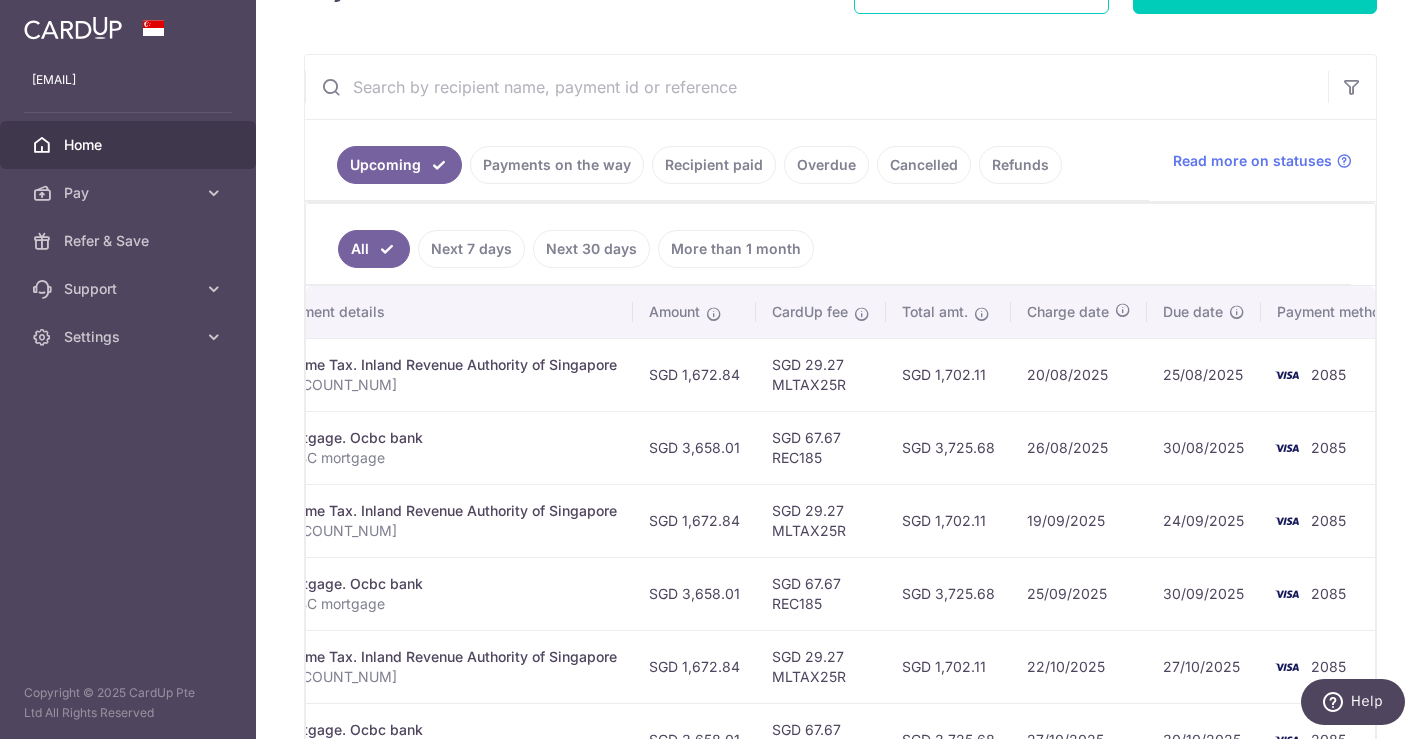 scroll, scrollTop: 0, scrollLeft: 487, axis: horizontal 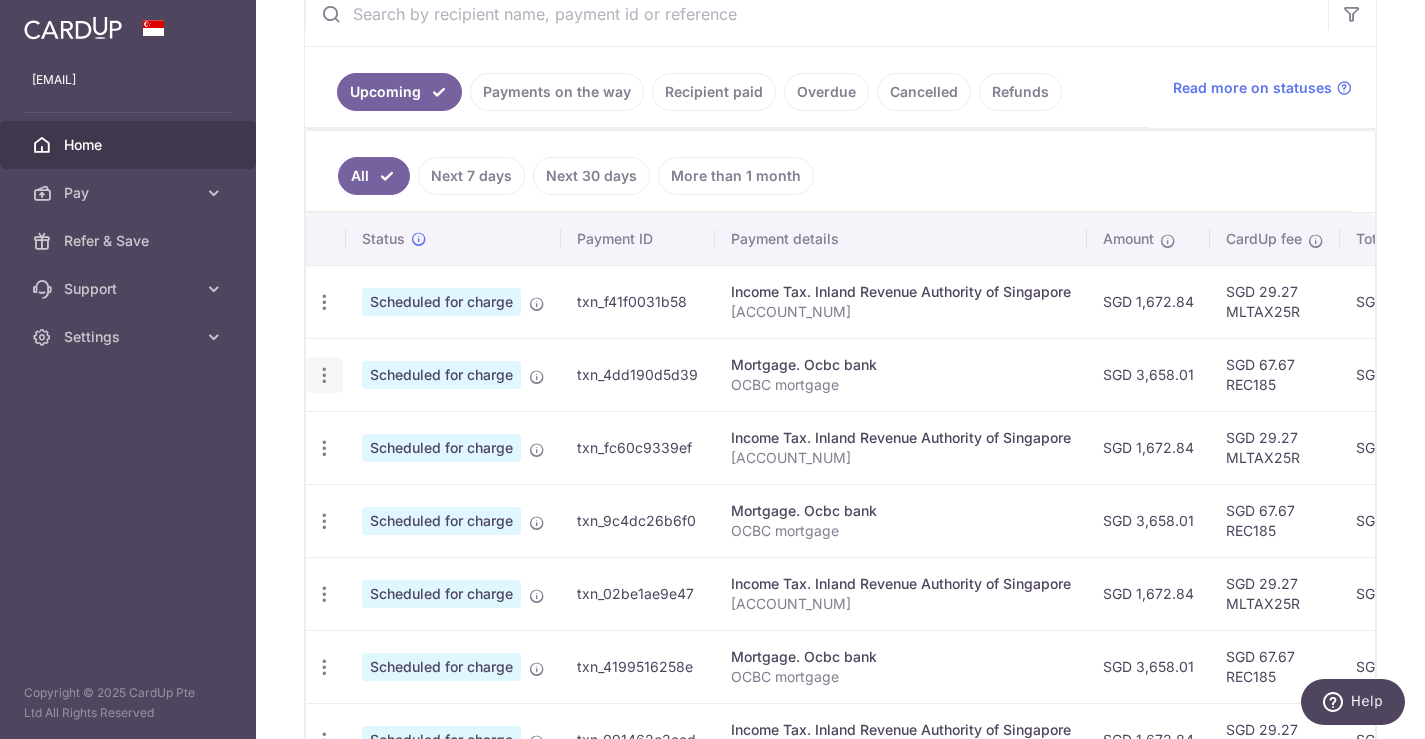 click at bounding box center (324, 302) 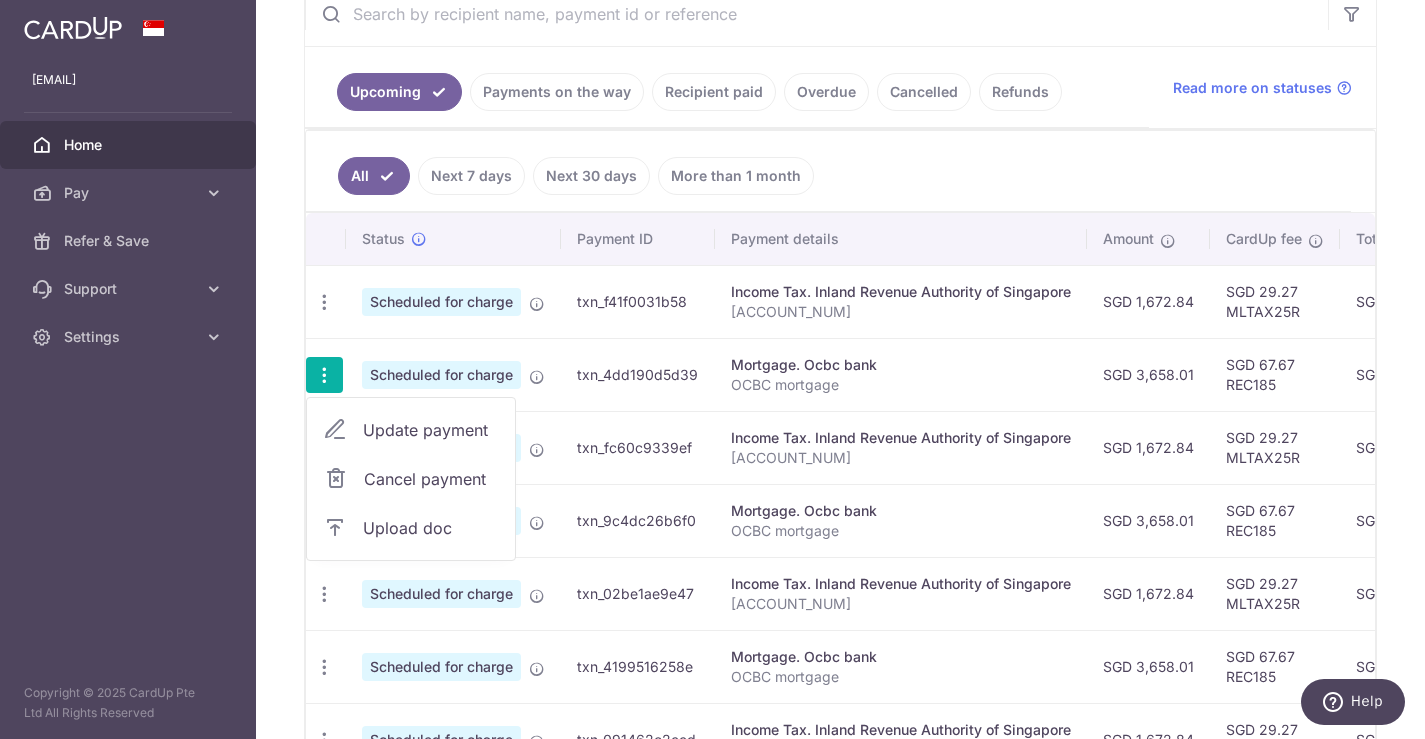 click on "Update payment" at bounding box center (431, 430) 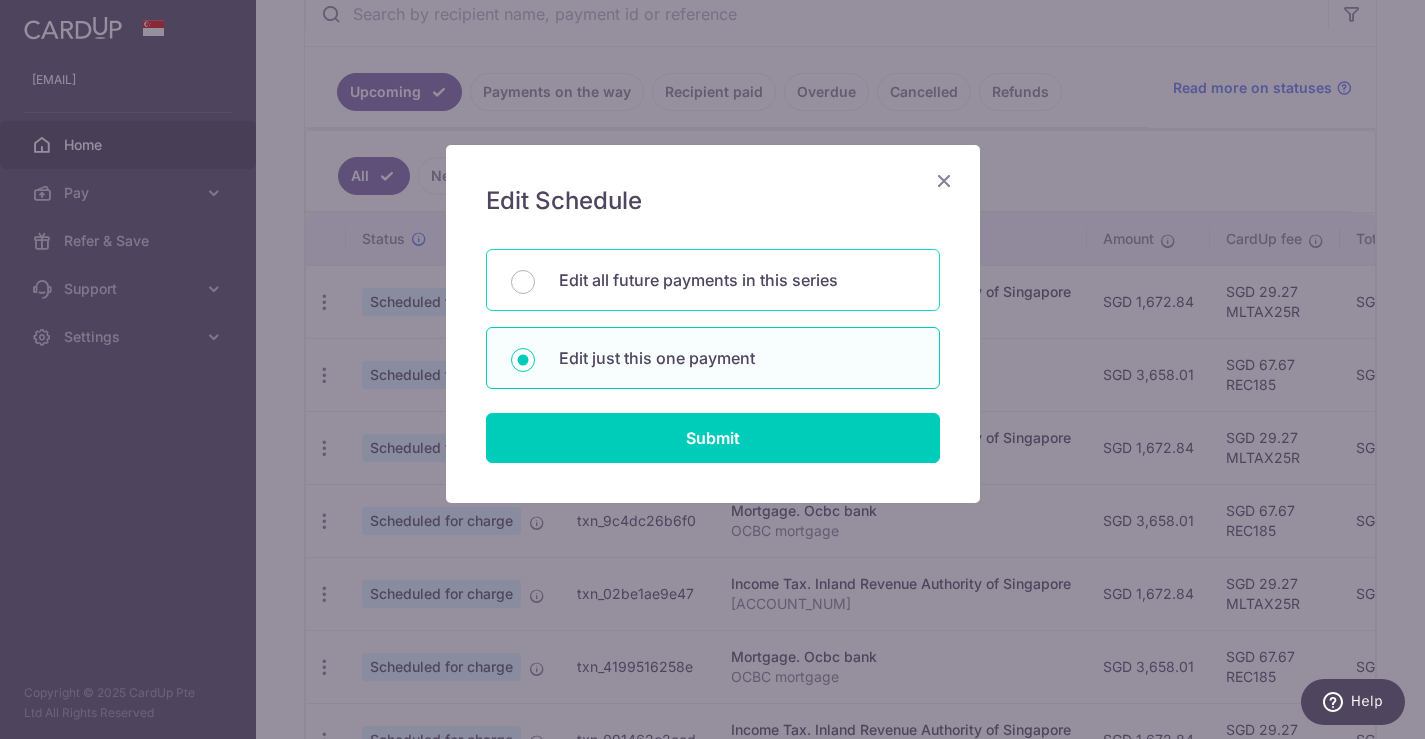 click on "Edit all future payments in this series" at bounding box center (737, 280) 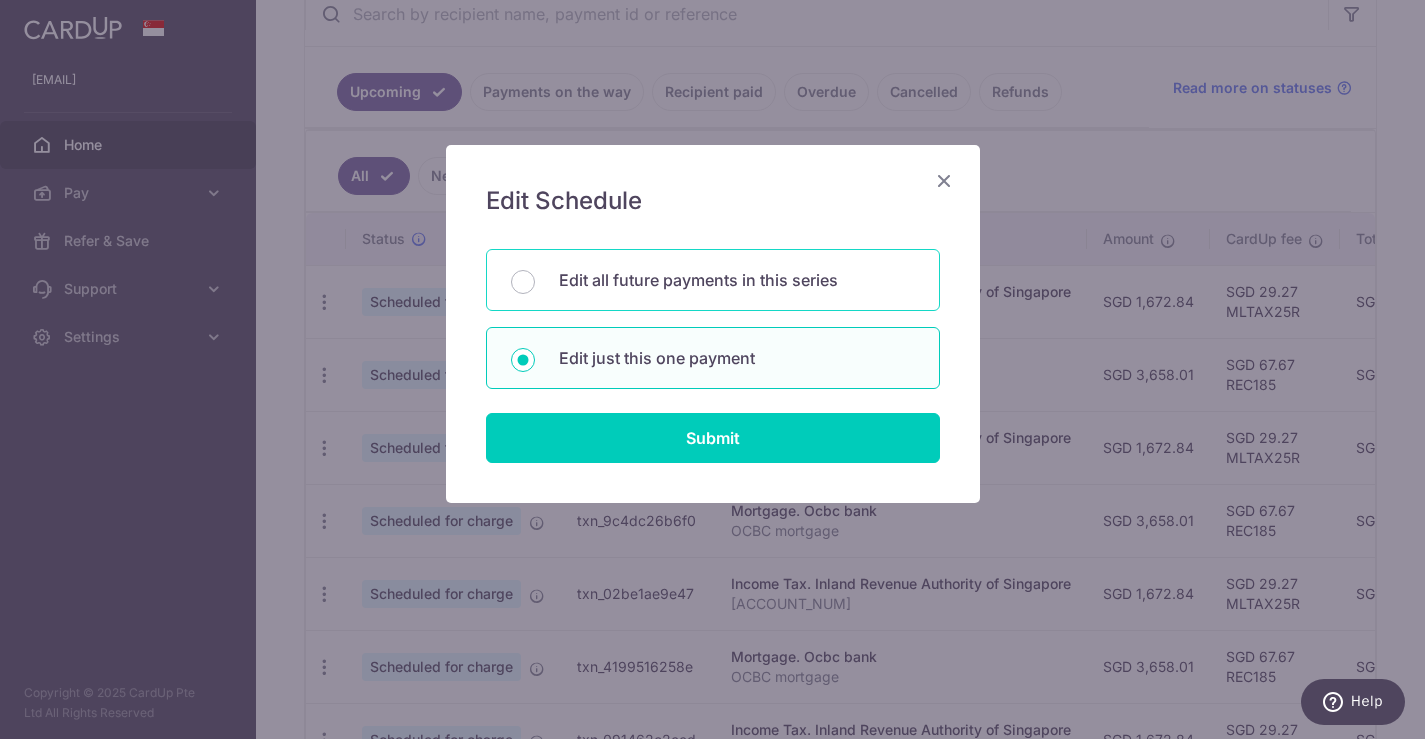 click on "Edit all future payments in this series" at bounding box center (523, 282) 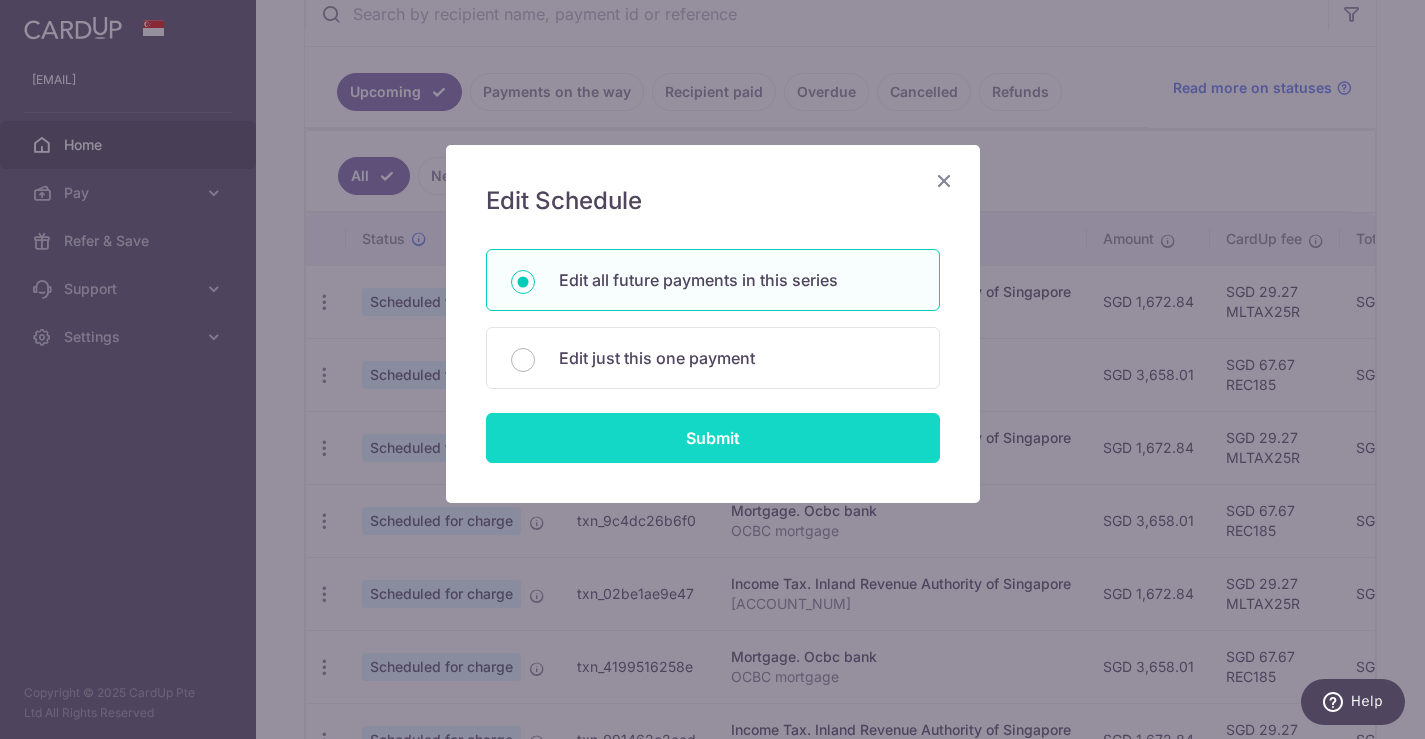 click on "Submit" at bounding box center (713, 438) 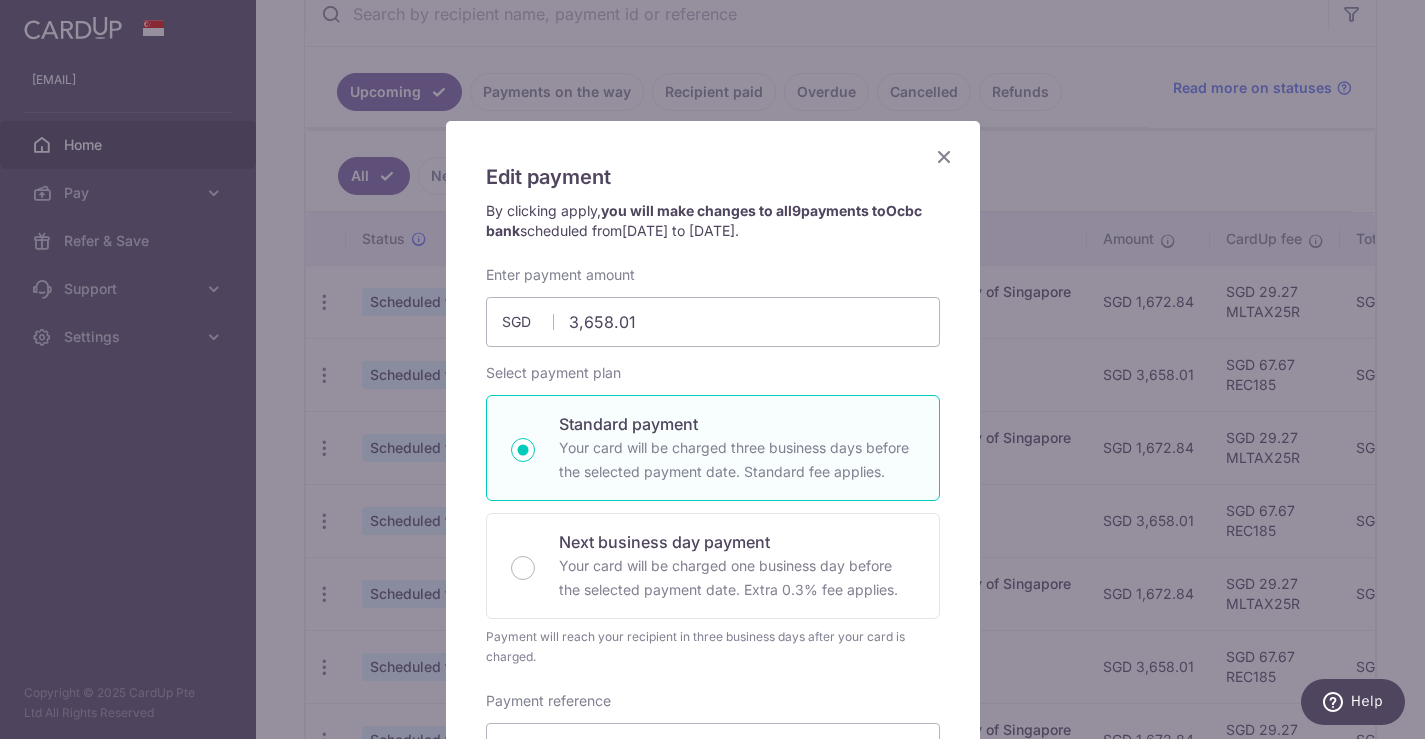 scroll, scrollTop: 0, scrollLeft: 0, axis: both 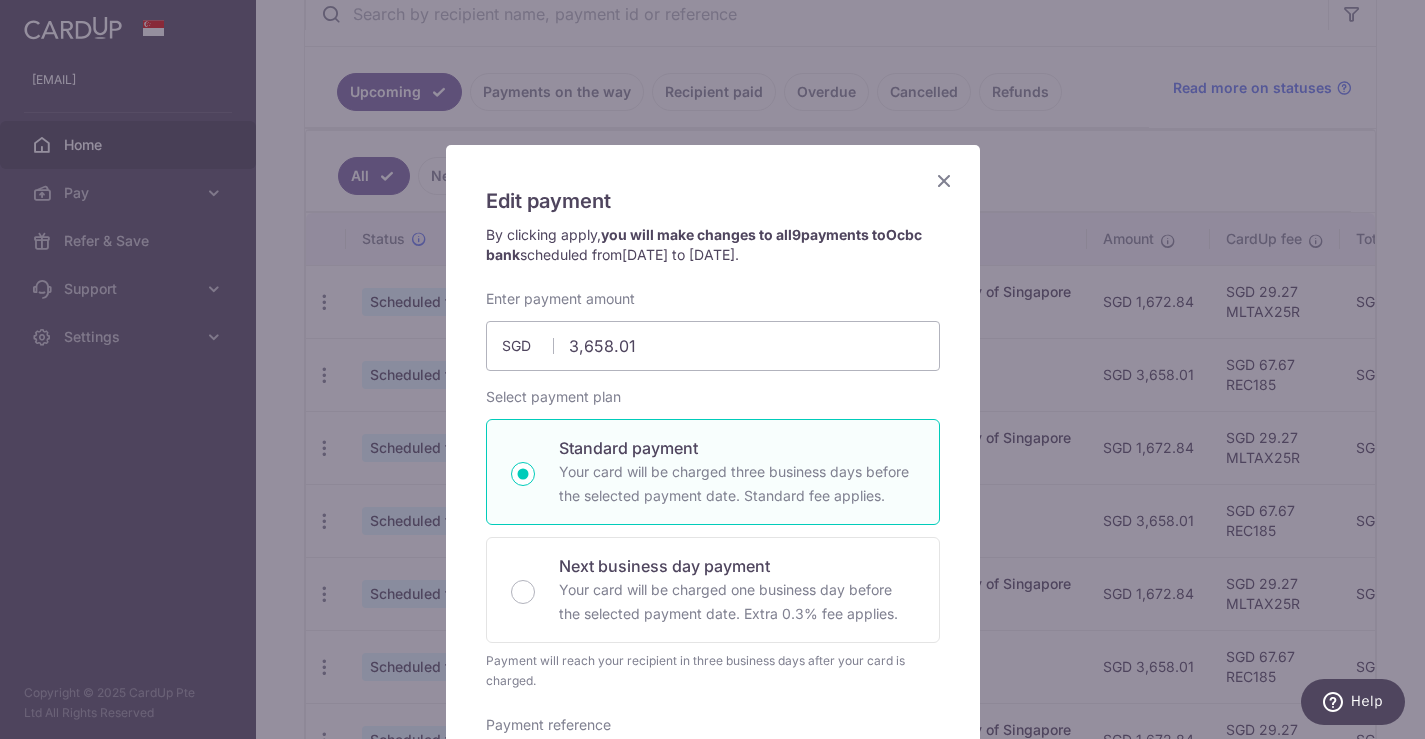 click at bounding box center [944, 180] 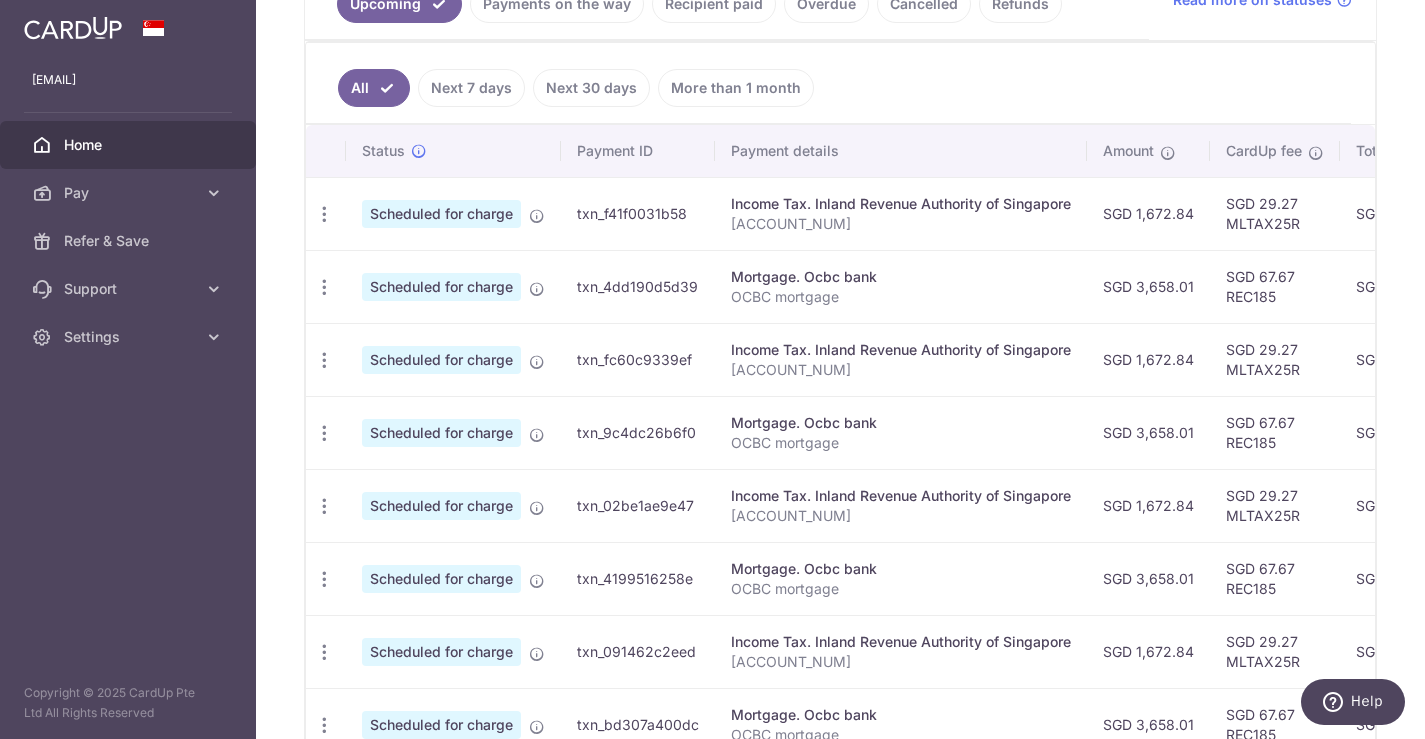 scroll, scrollTop: 505, scrollLeft: 0, axis: vertical 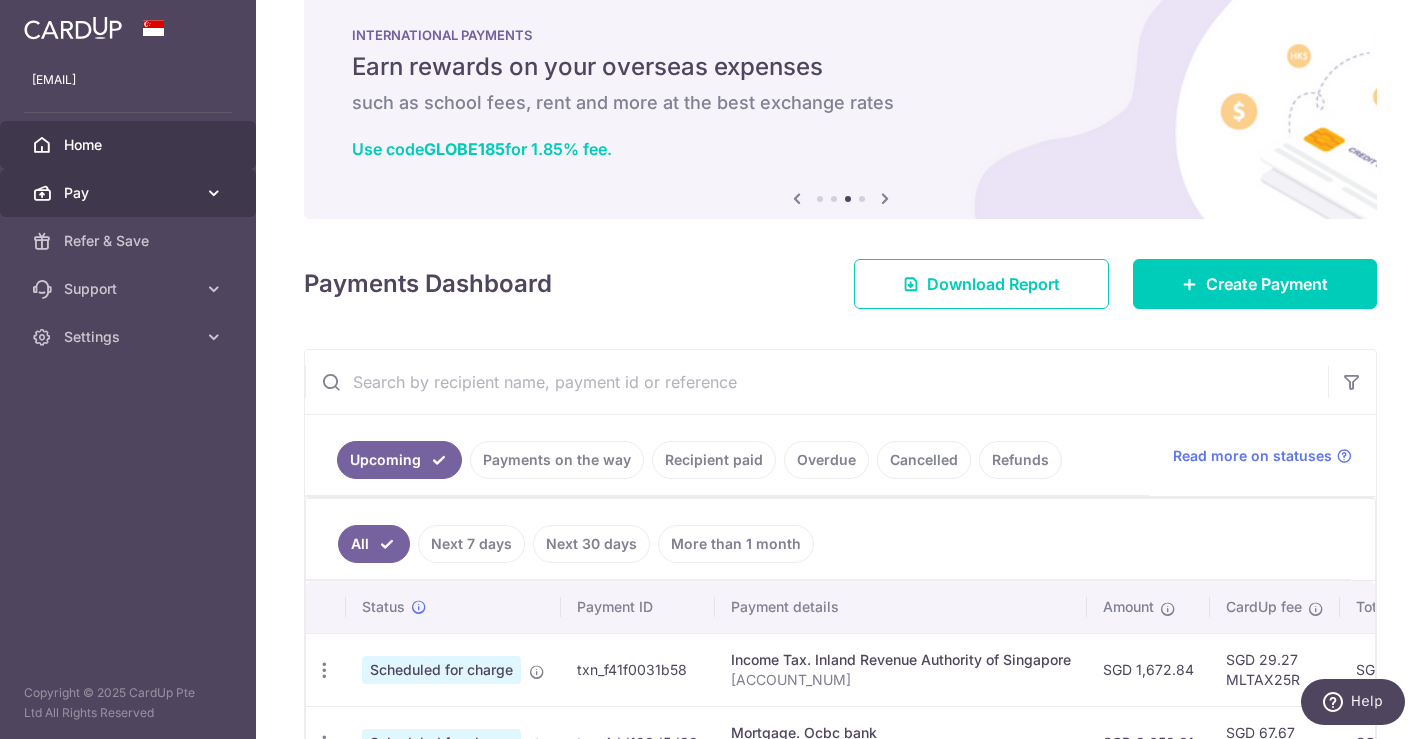 click on "Pay" at bounding box center [128, 193] 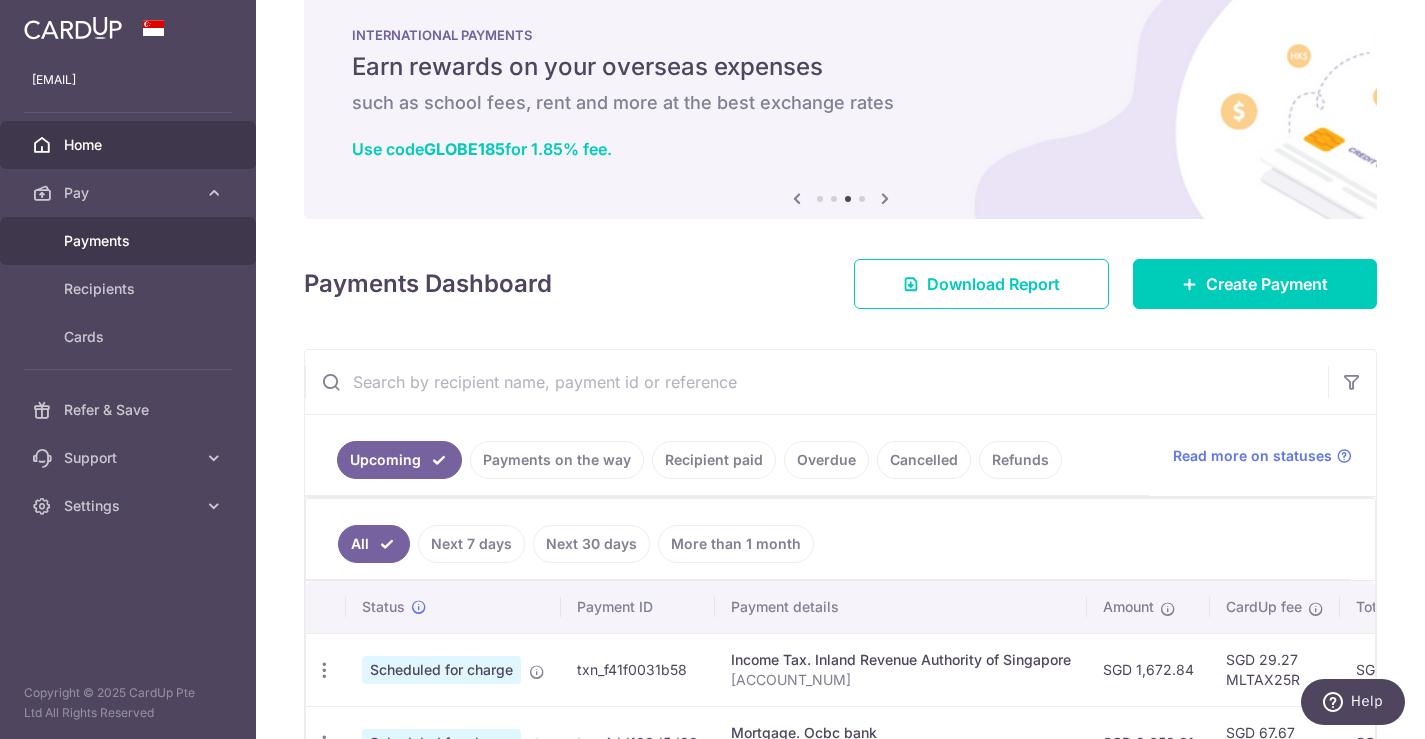 click on "Payments" at bounding box center [130, 241] 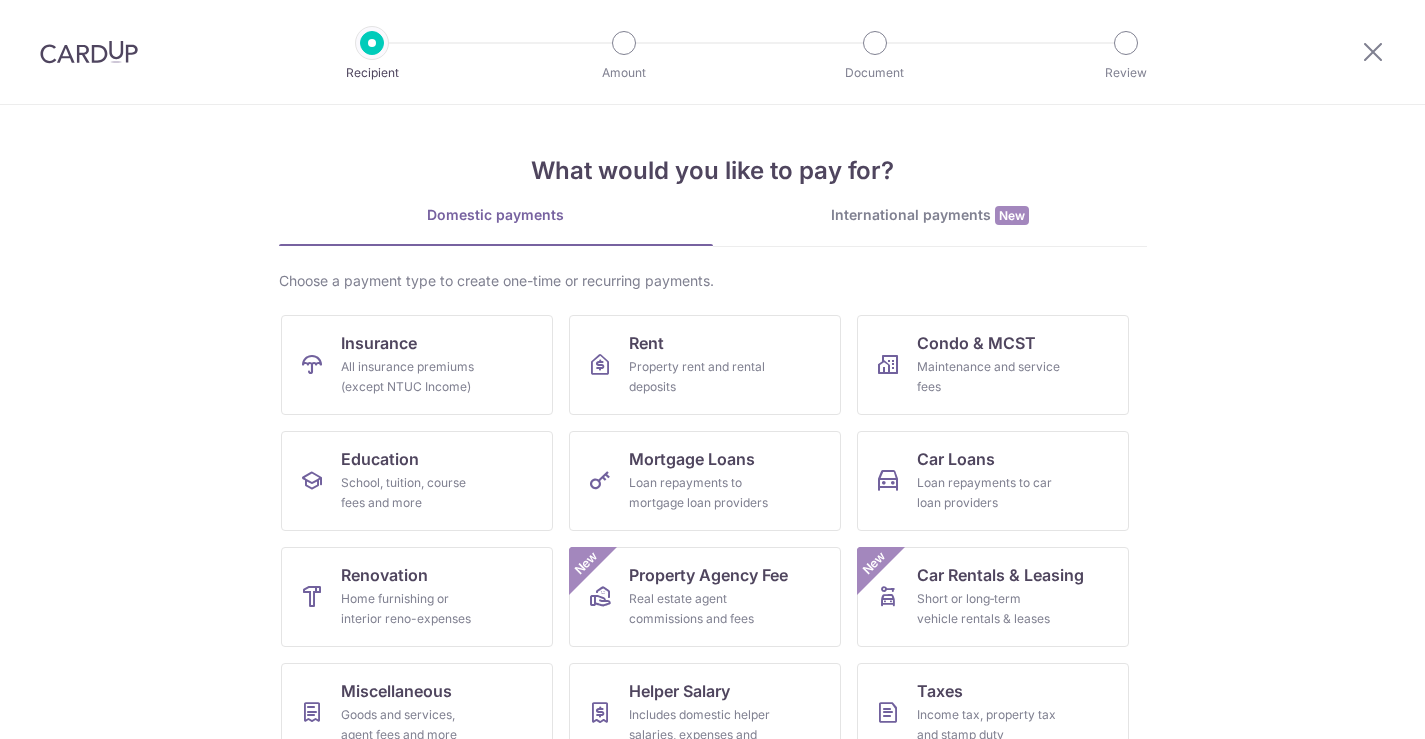 scroll, scrollTop: 0, scrollLeft: 0, axis: both 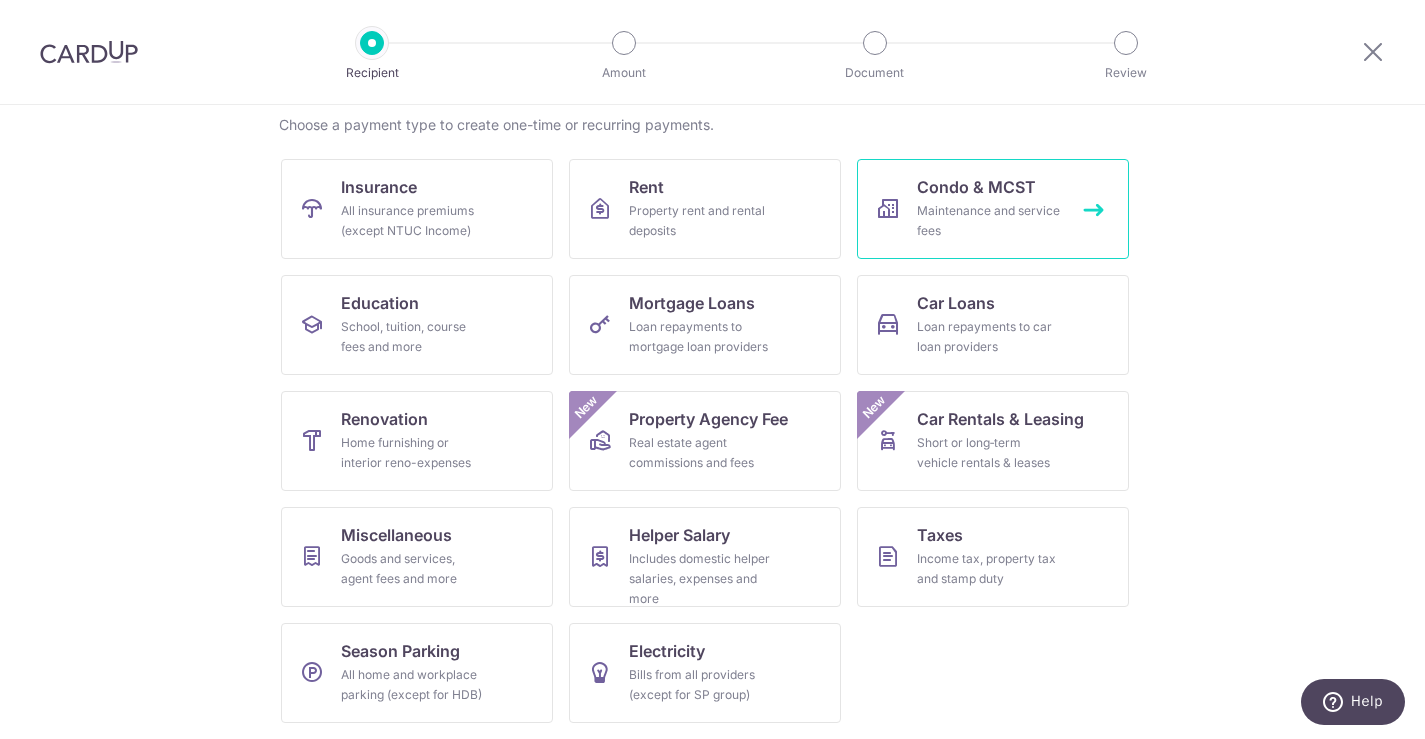 click on "Maintenance and service fees" at bounding box center [989, 221] 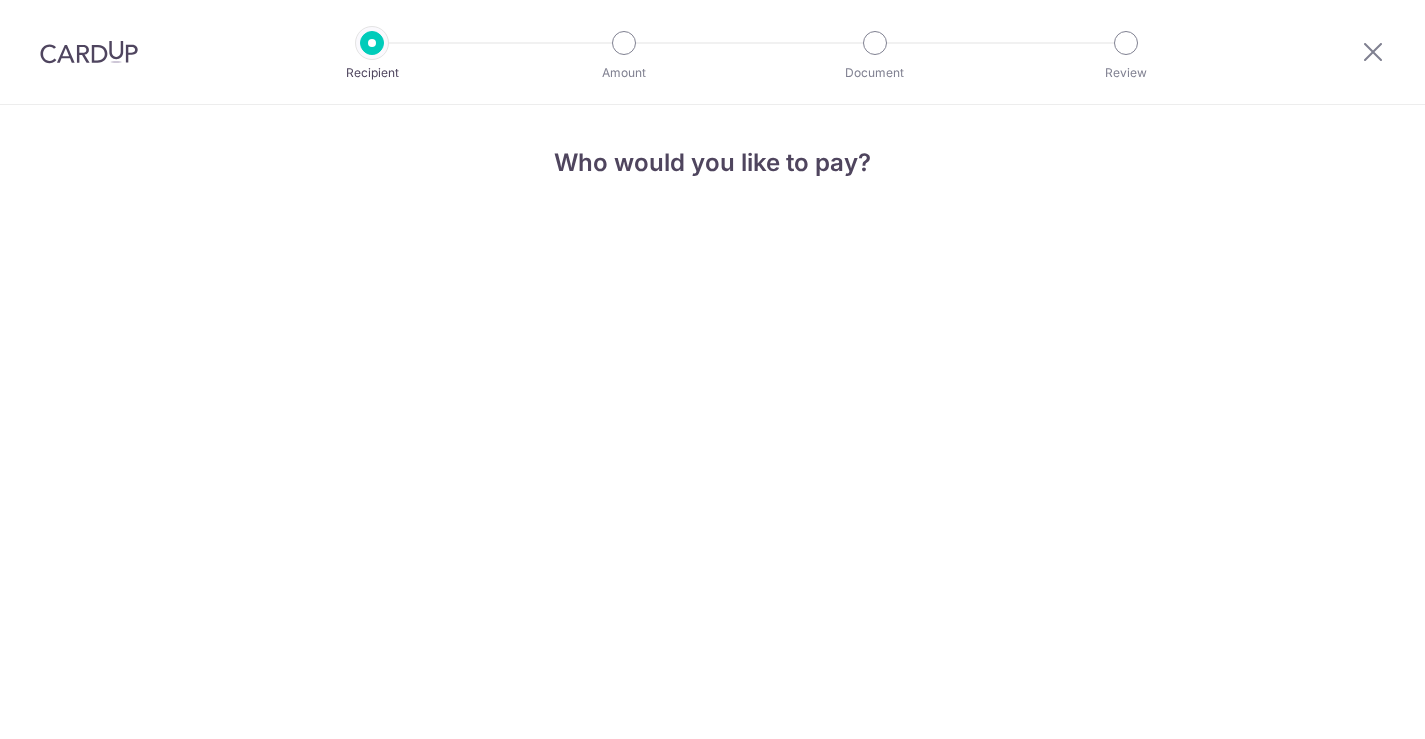 scroll, scrollTop: 0, scrollLeft: 0, axis: both 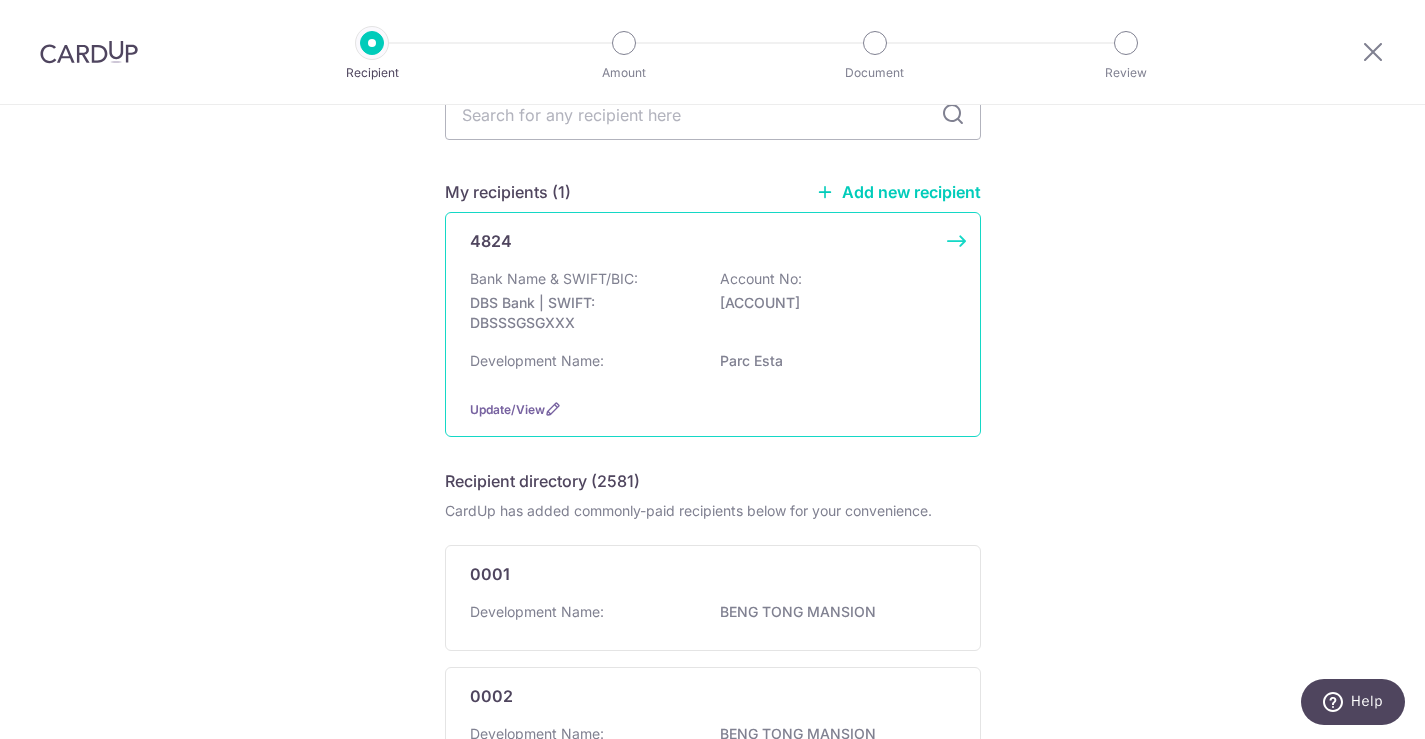 click on "Bank Name & SWIFT/BIC:
DBS Bank | SWIFT: DBSSSGSGXXX
Account No:
0721057875" at bounding box center [713, 306] 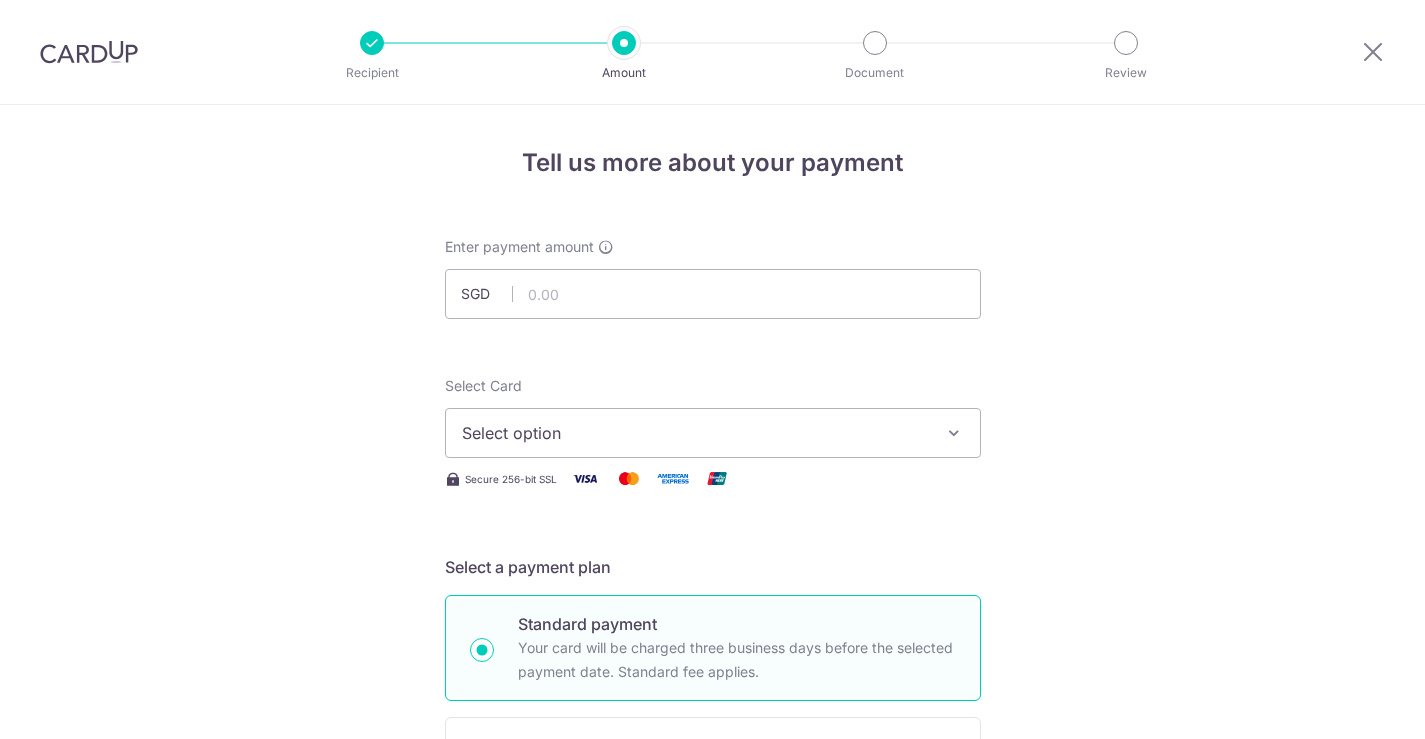 scroll, scrollTop: 0, scrollLeft: 0, axis: both 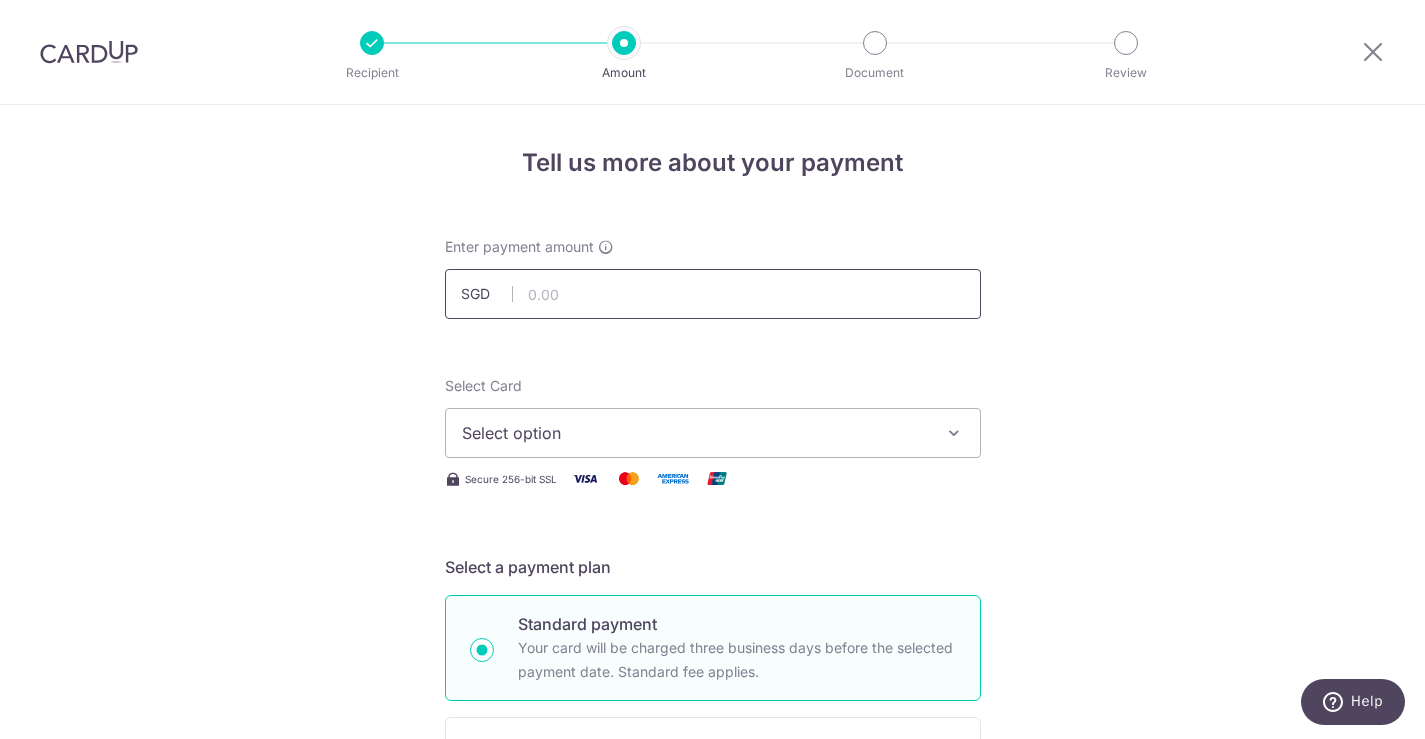 click at bounding box center (713, 294) 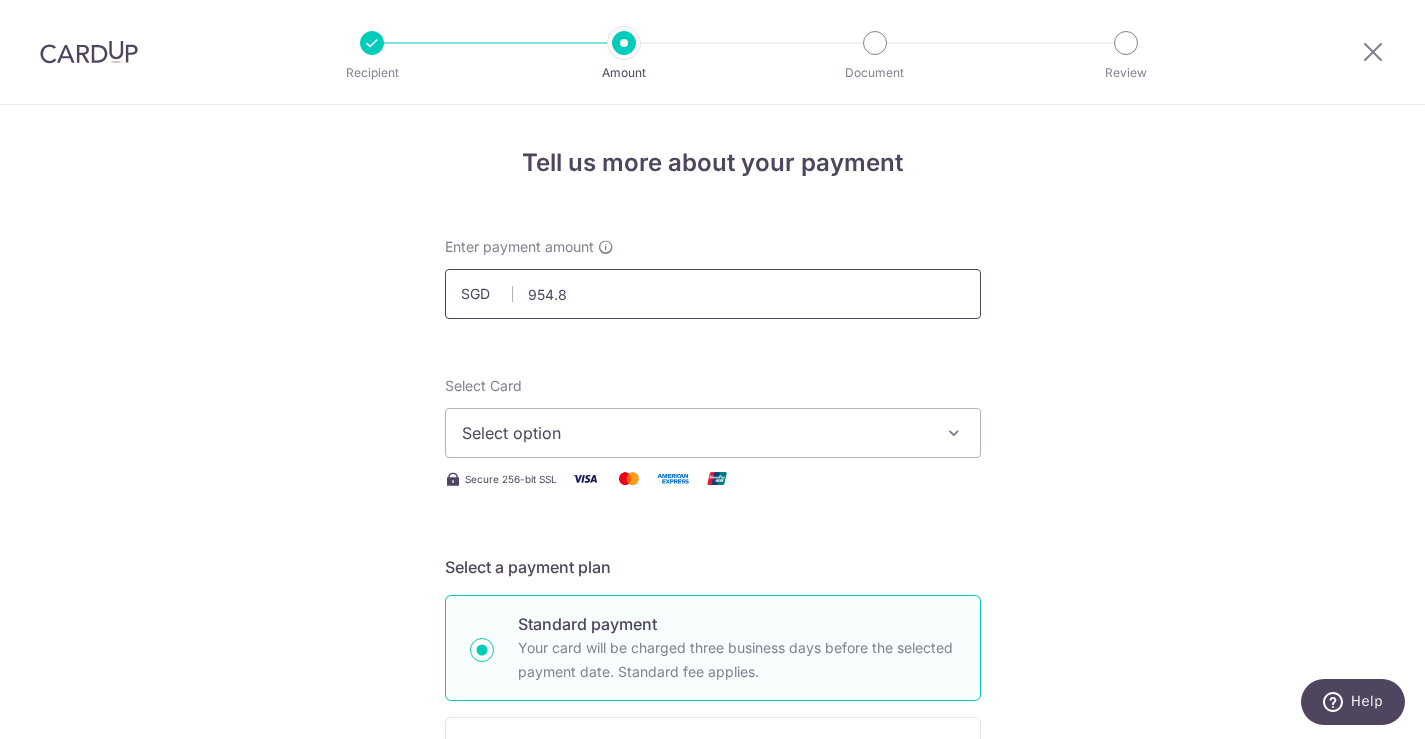 type on "954.84" 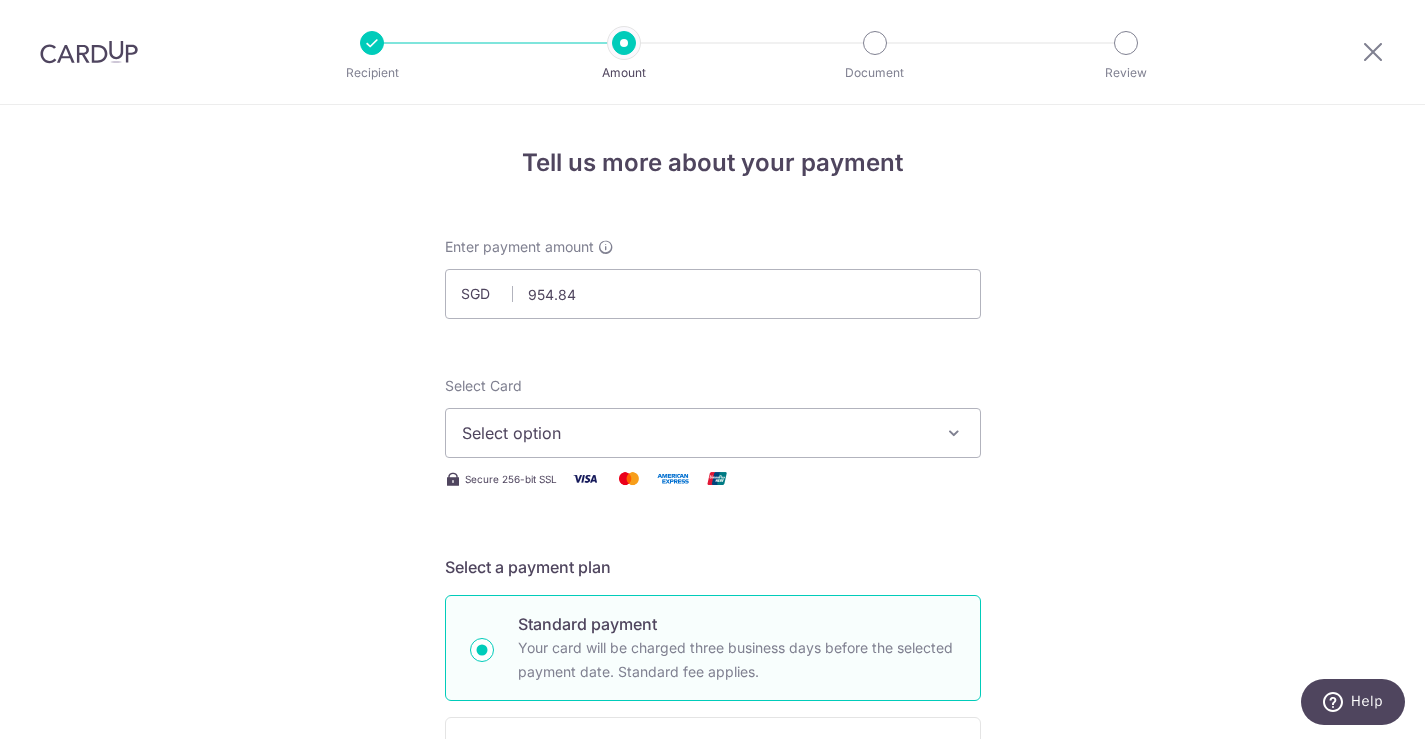 click on "Tell us more about your payment
Enter payment amount
SGD
954.84
954.84
Select Card
Select option
Add credit card
Your Cards
**** 8806
**** 2085
Secure 256-bit SSL
Text
New card details
Card" at bounding box center [712, 1009] 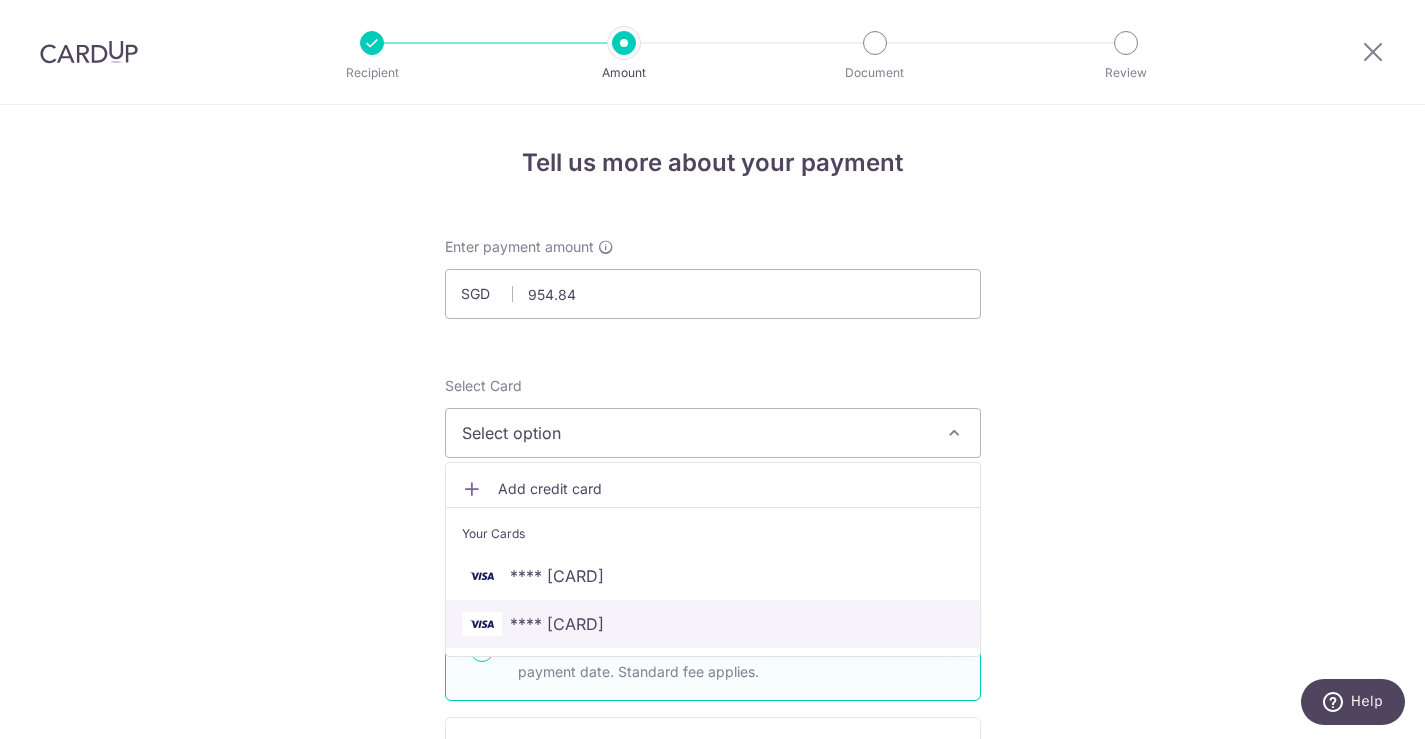 click on "**** 2085" at bounding box center (713, 624) 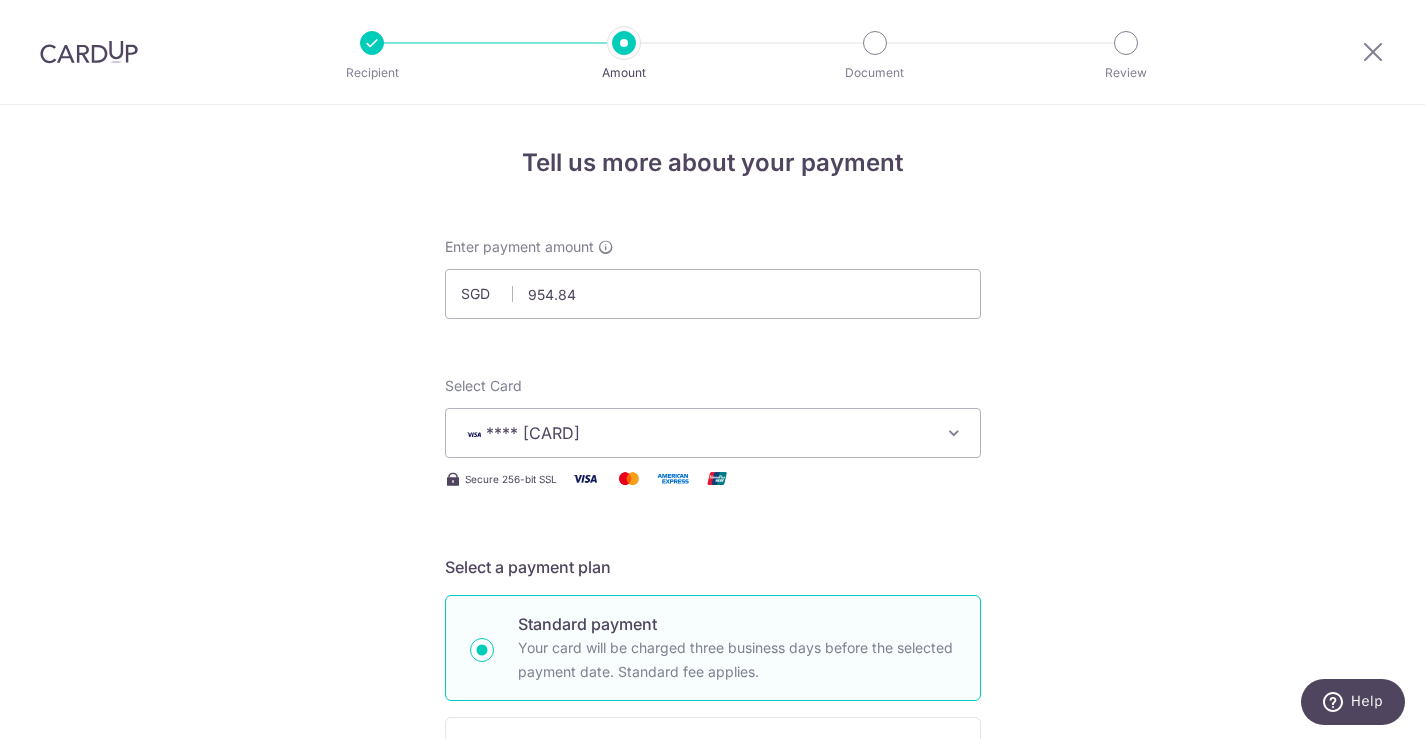 click on "Tell us more about your payment
Enter payment amount
SGD
954.84
954.84
Select Card
**** 2085
Add credit card
Your Cards
**** 8806
**** 2085
Secure 256-bit SSL
Text
New card details
Card
Secure 256-bit SSL" at bounding box center [712, 1009] 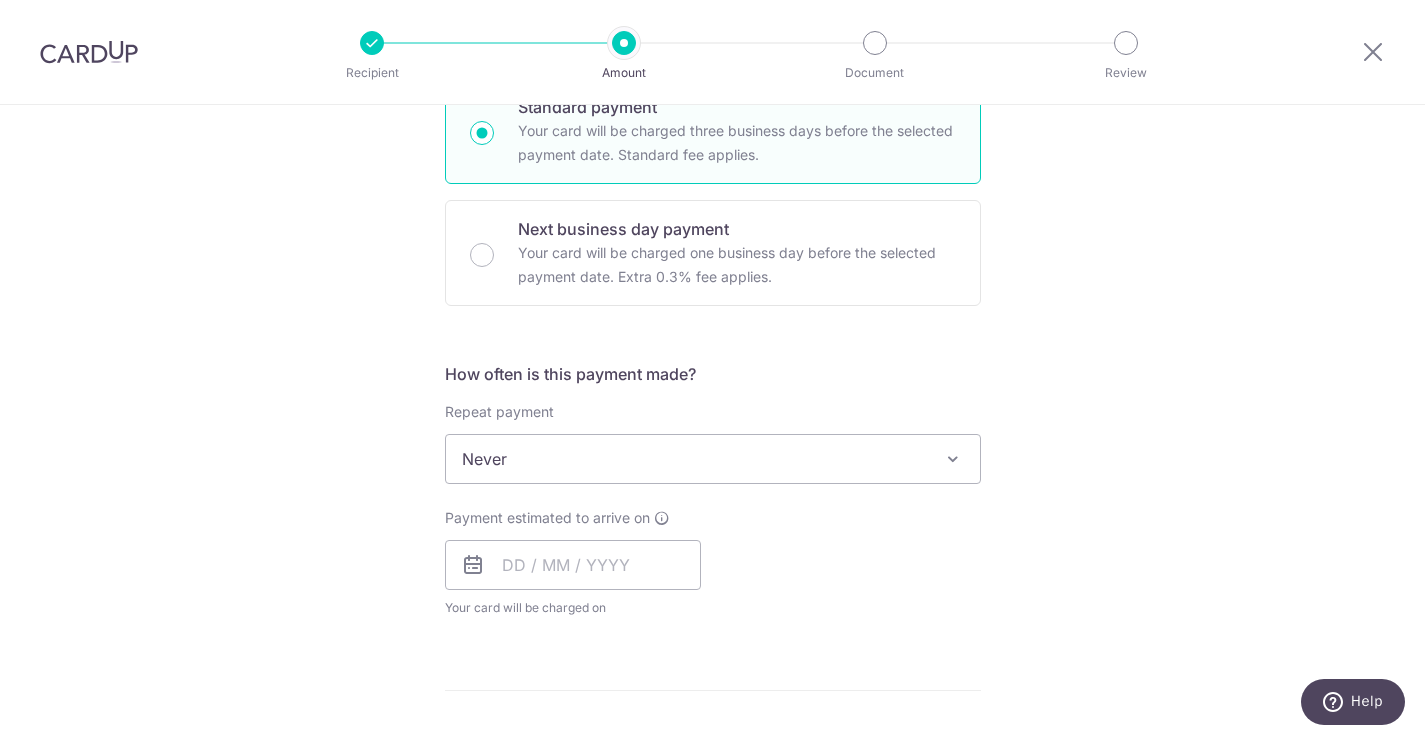 scroll, scrollTop: 526, scrollLeft: 0, axis: vertical 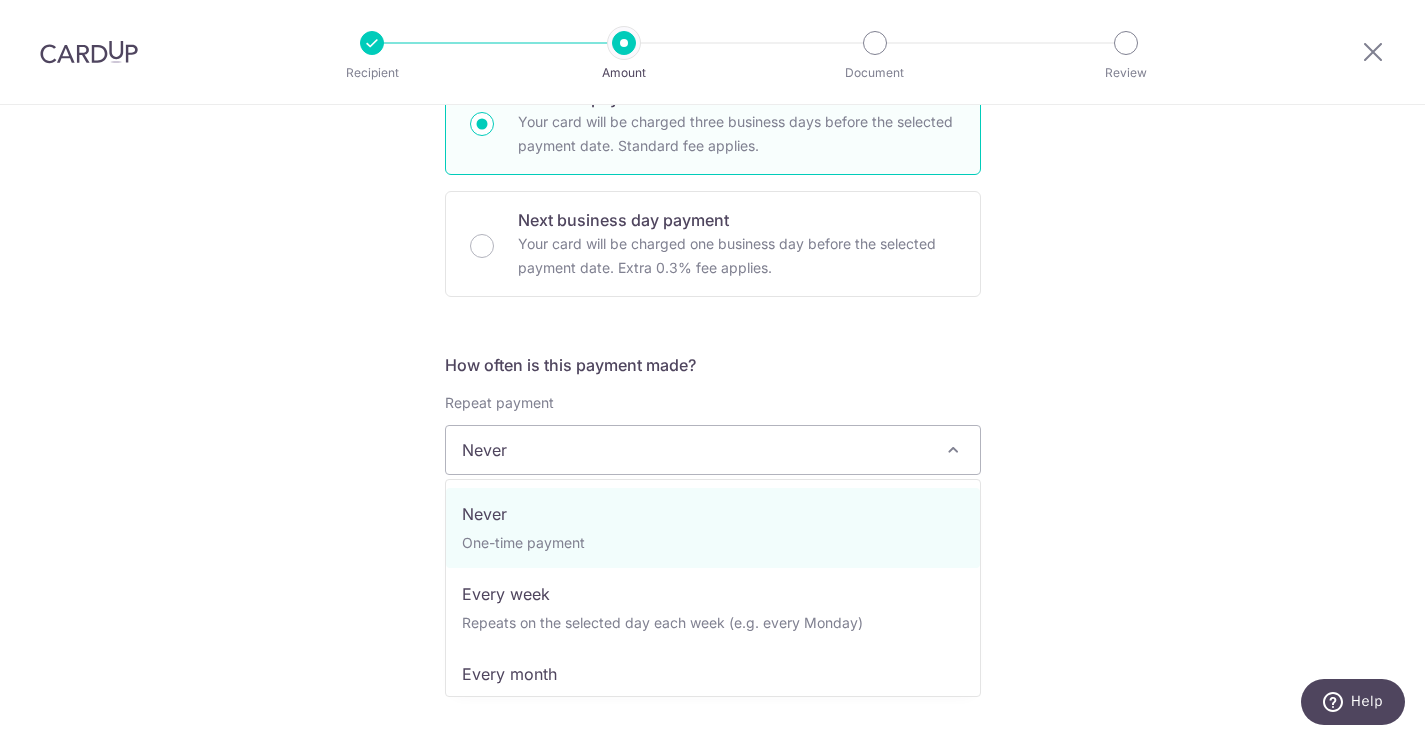 click on "Never" at bounding box center (713, 450) 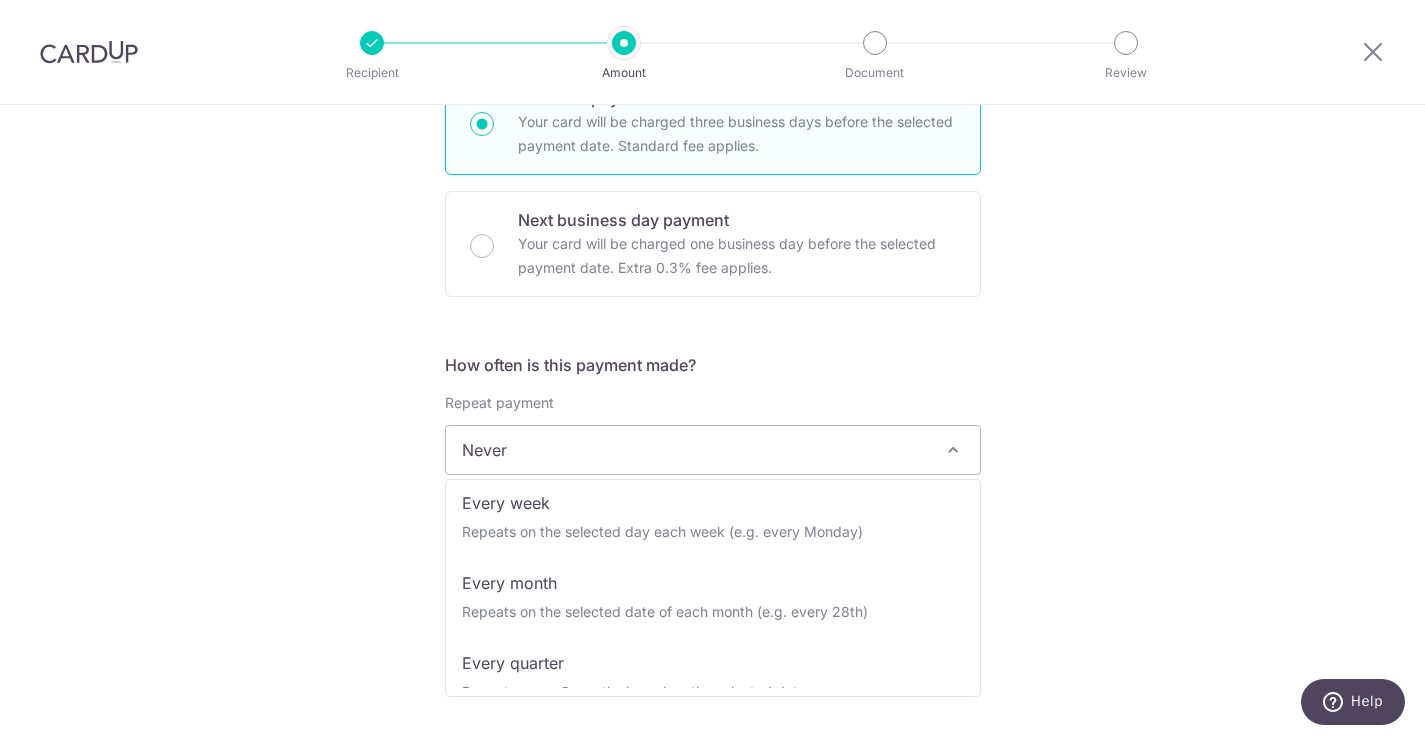 scroll, scrollTop: 117, scrollLeft: 0, axis: vertical 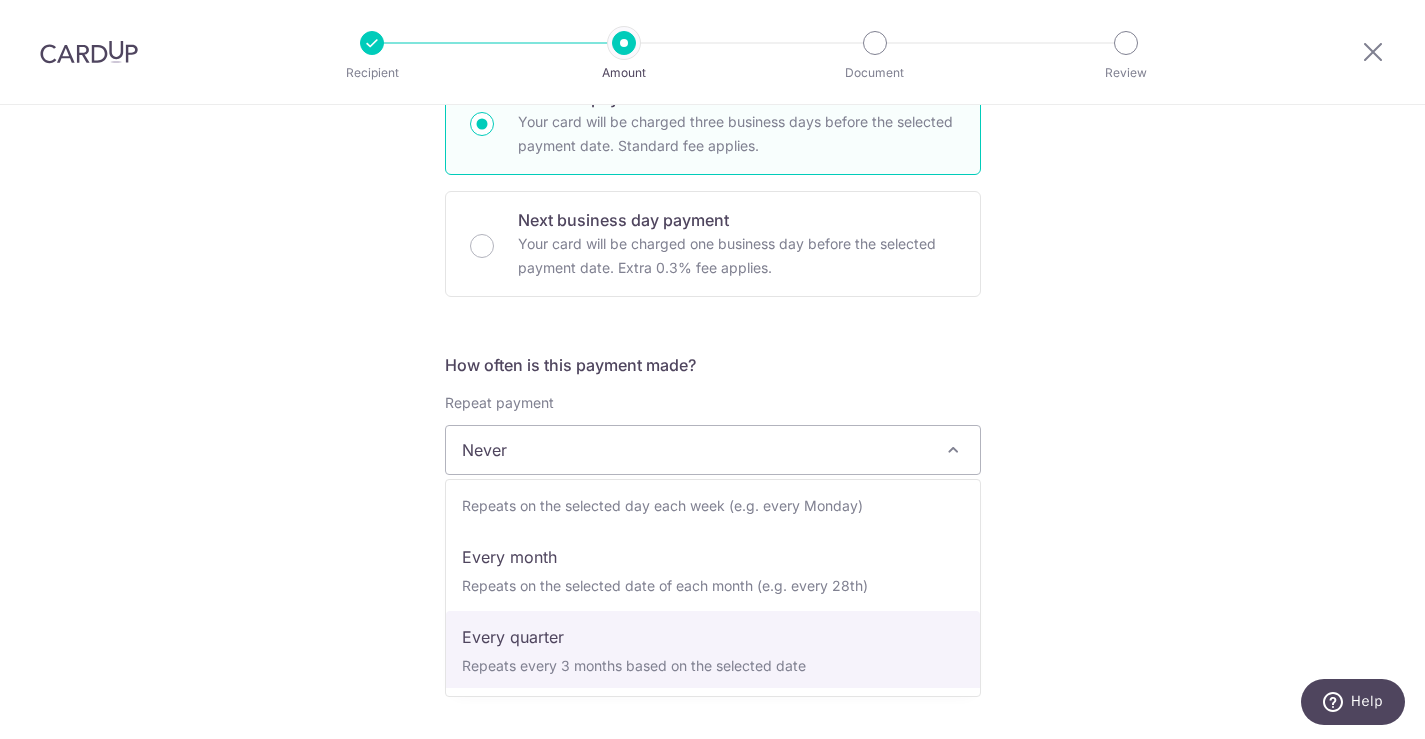select on "4" 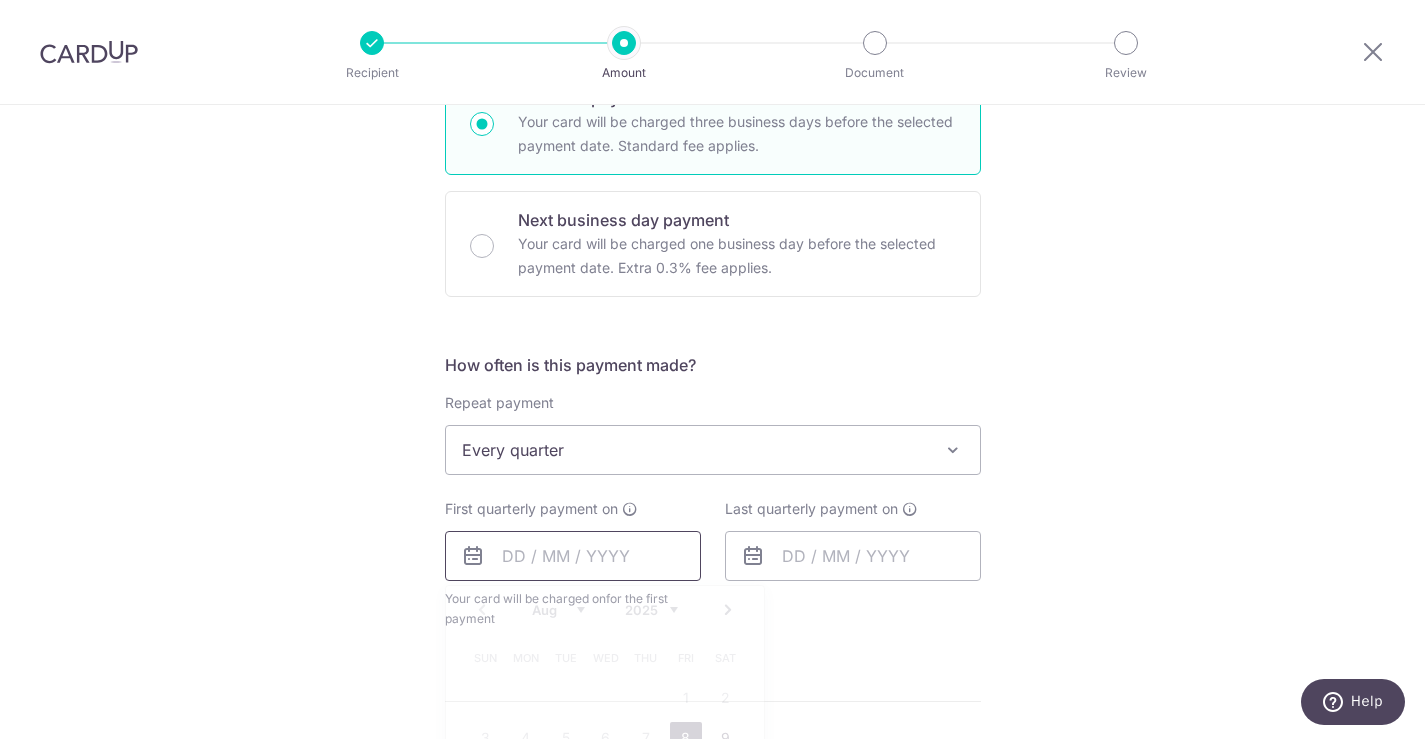 click at bounding box center [573, 556] 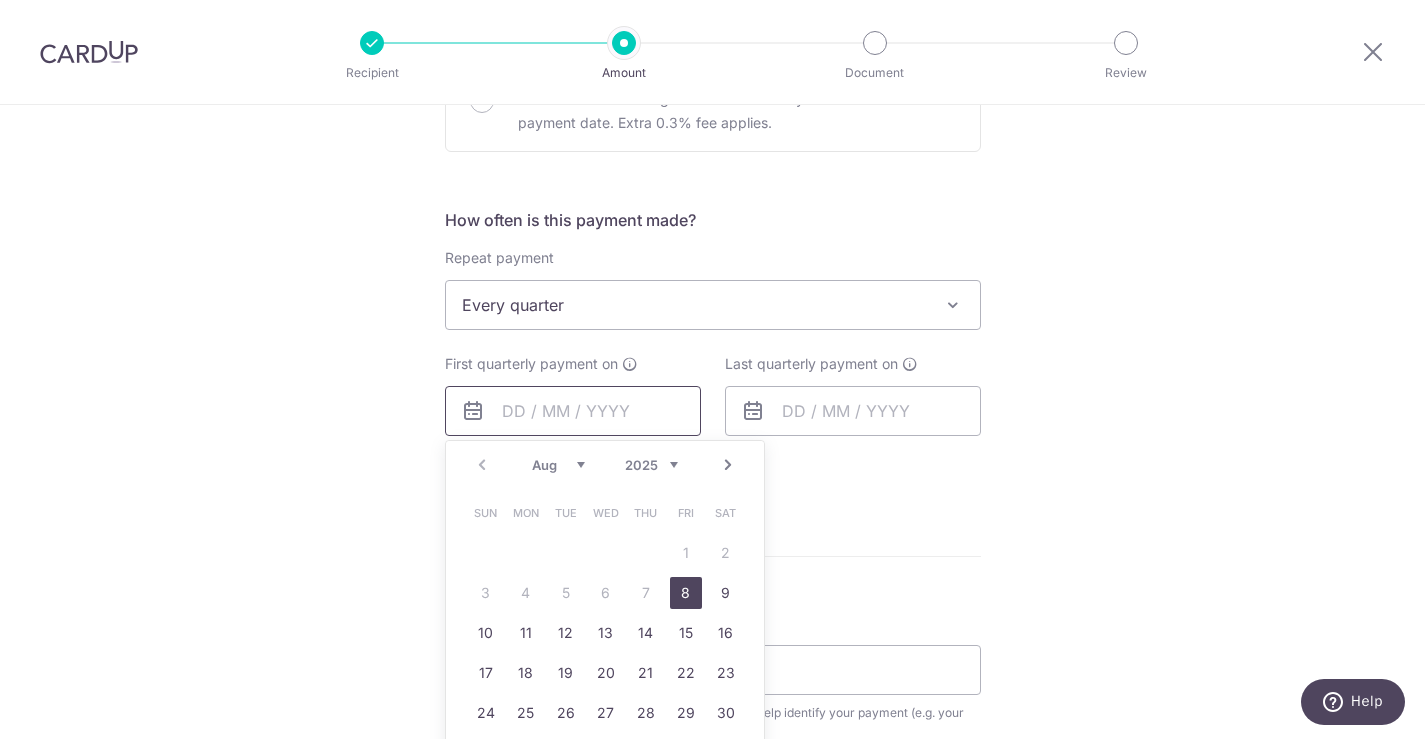 scroll, scrollTop: 672, scrollLeft: 0, axis: vertical 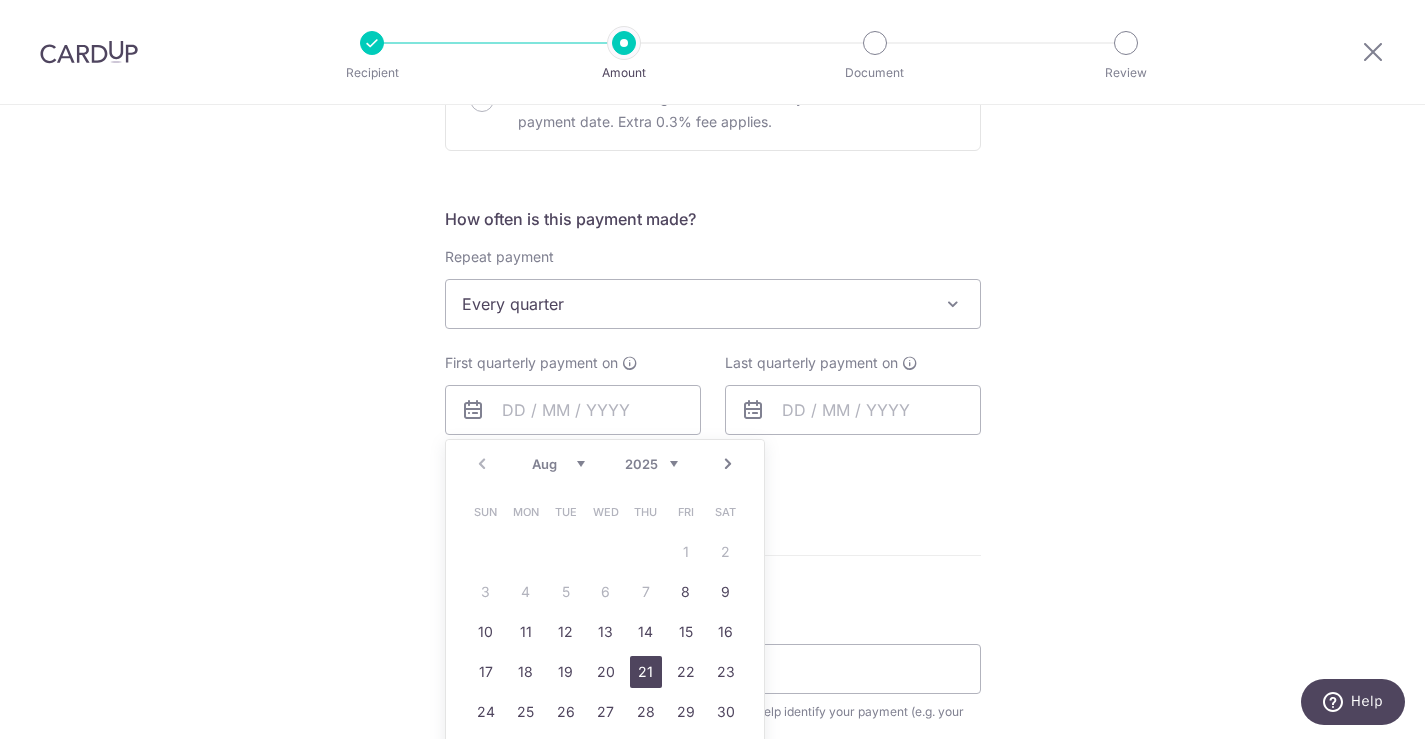 click on "21" at bounding box center (646, 672) 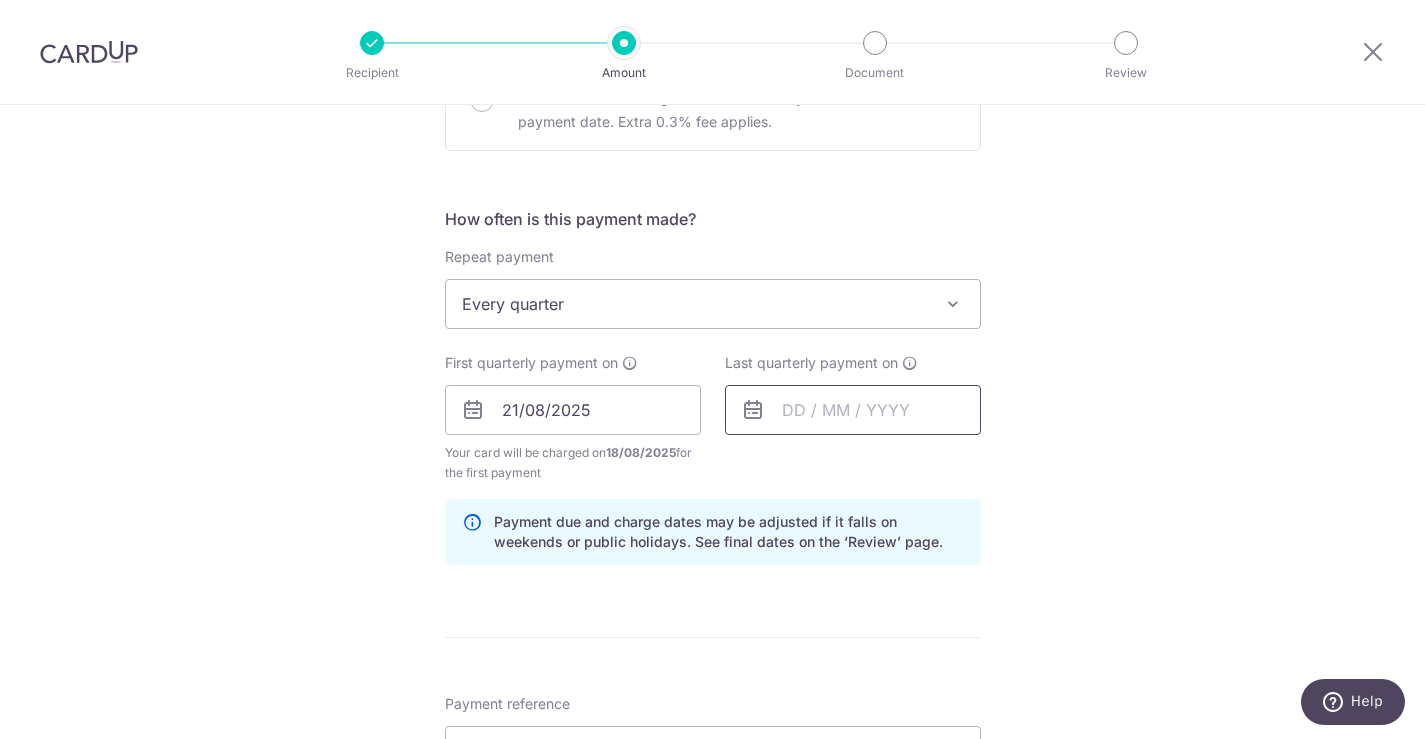 click at bounding box center (853, 410) 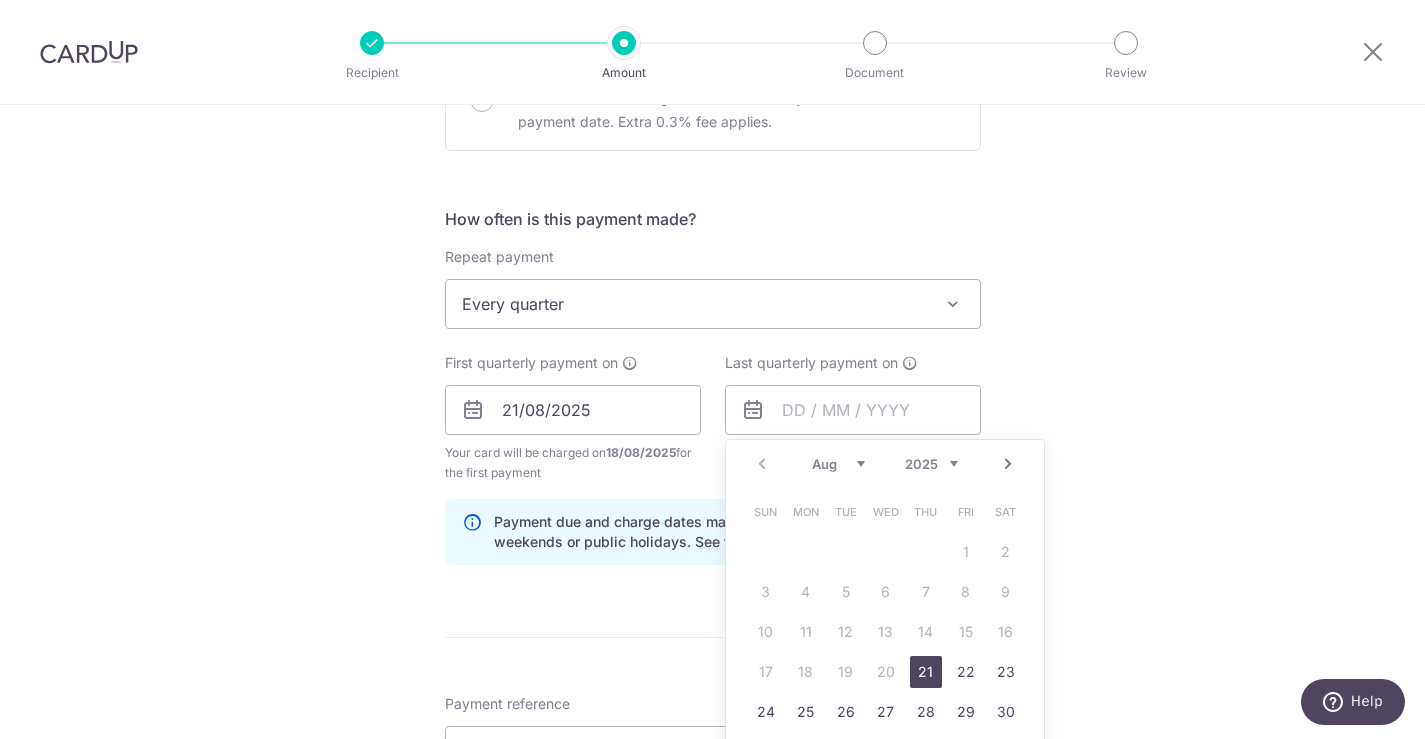 click on "Next" at bounding box center [1008, 464] 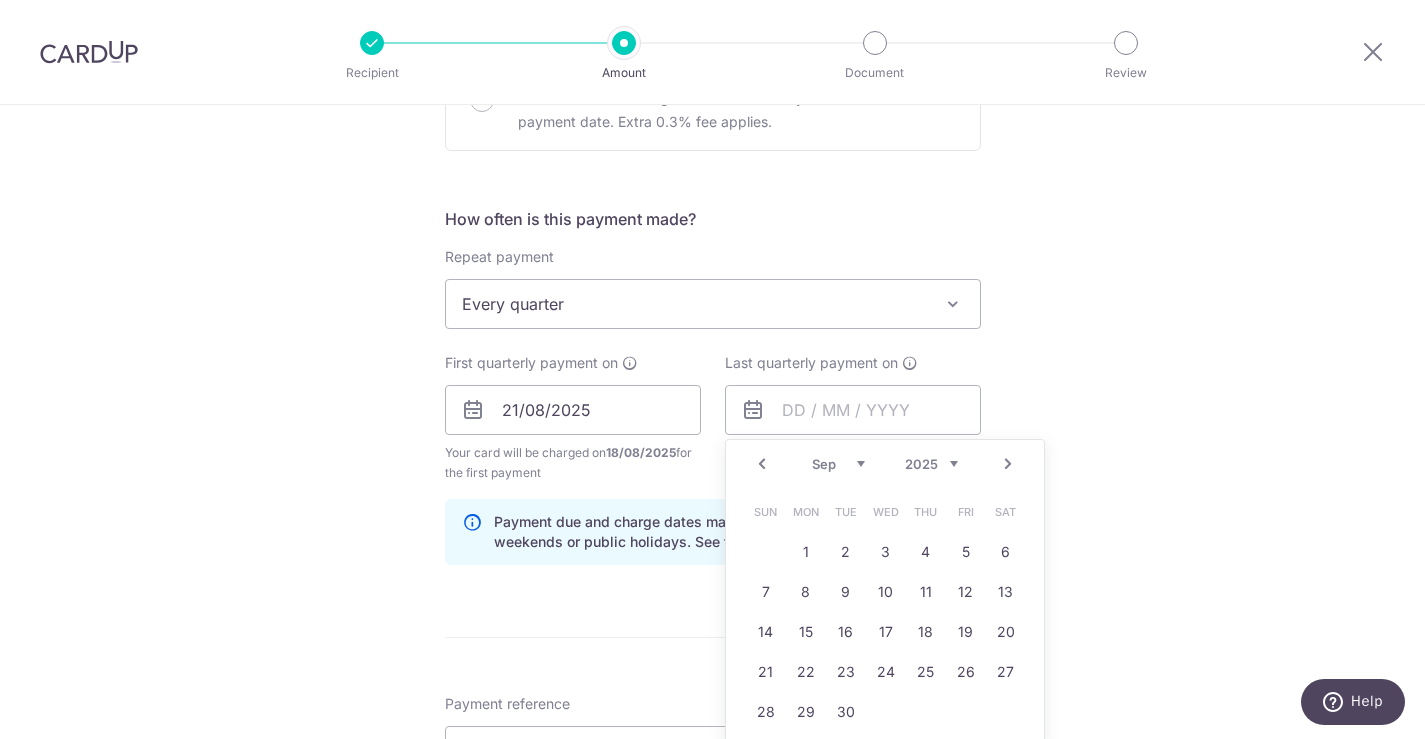 click on "Next" at bounding box center [1008, 464] 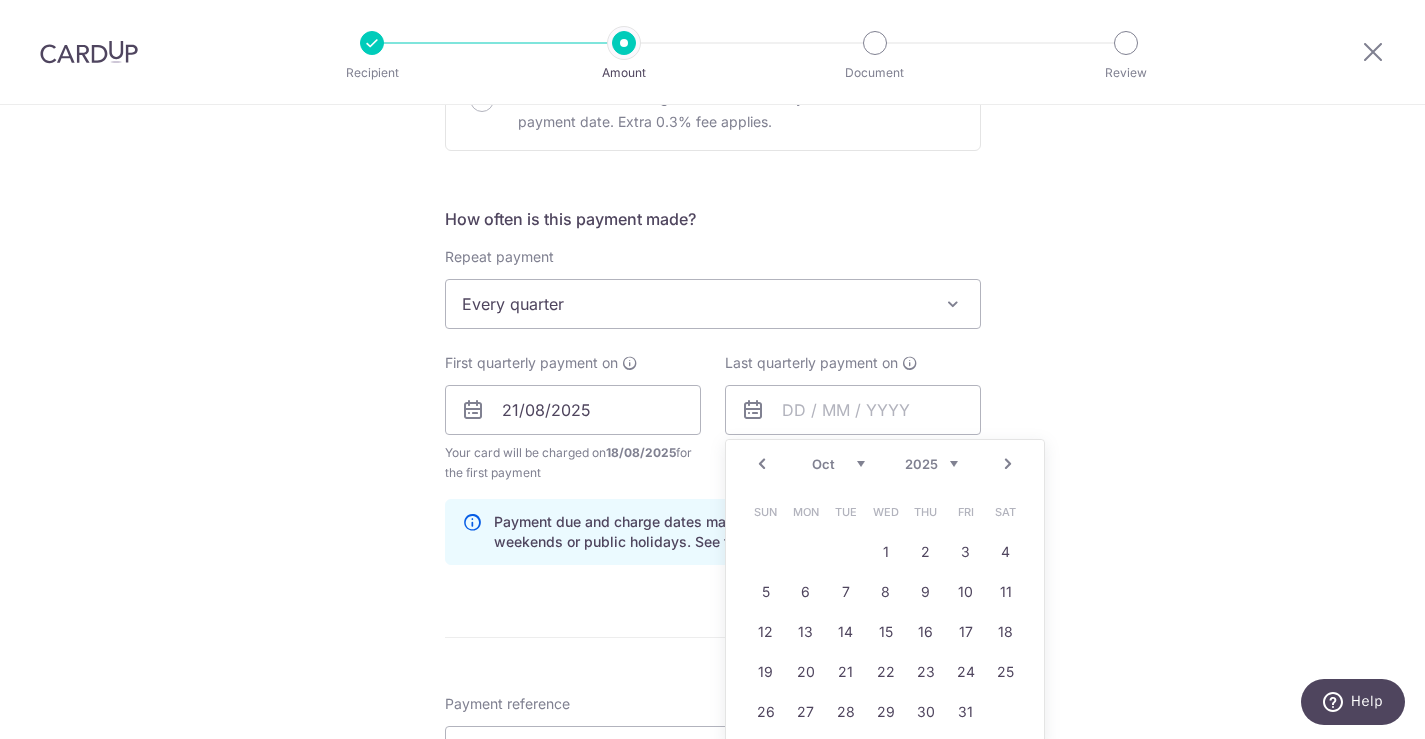 click on "Next" at bounding box center (1008, 464) 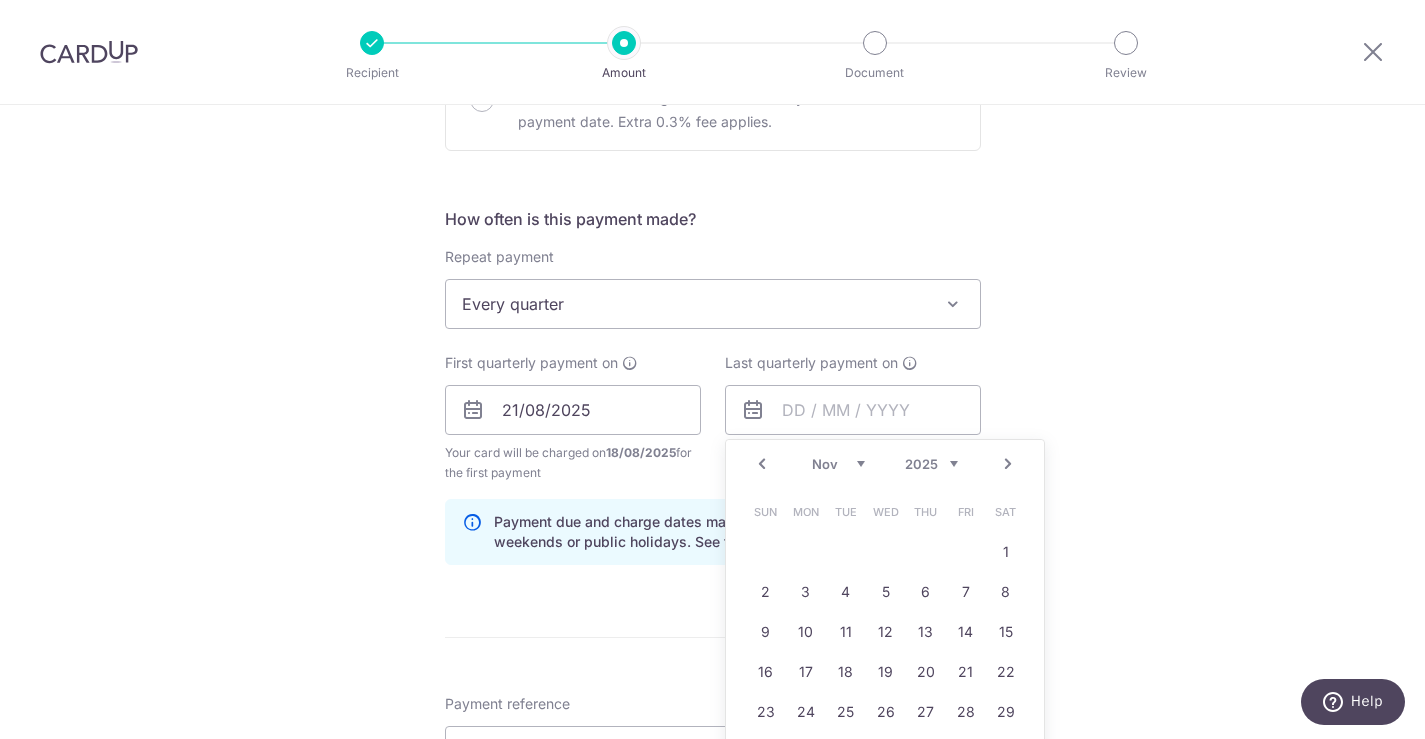 click on "Next" at bounding box center [1008, 464] 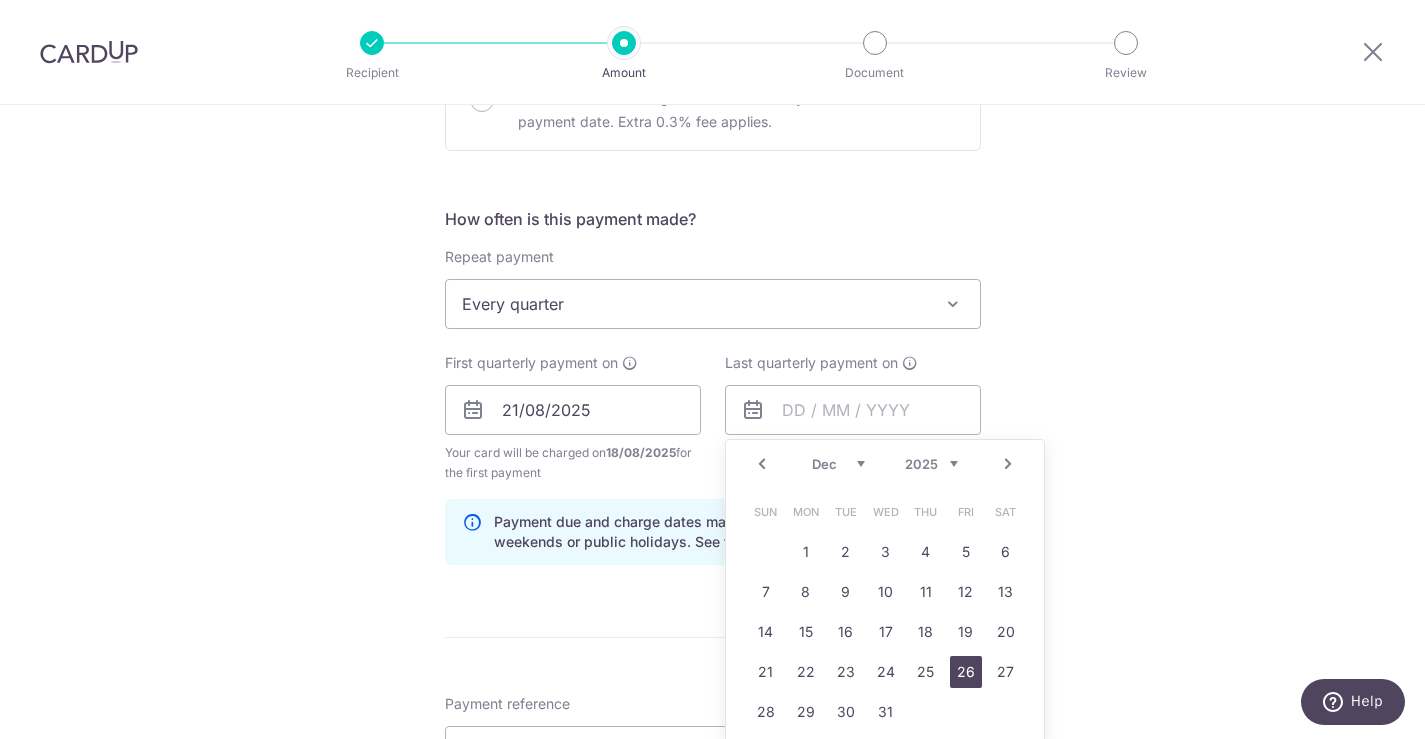 click on "26" at bounding box center (966, 672) 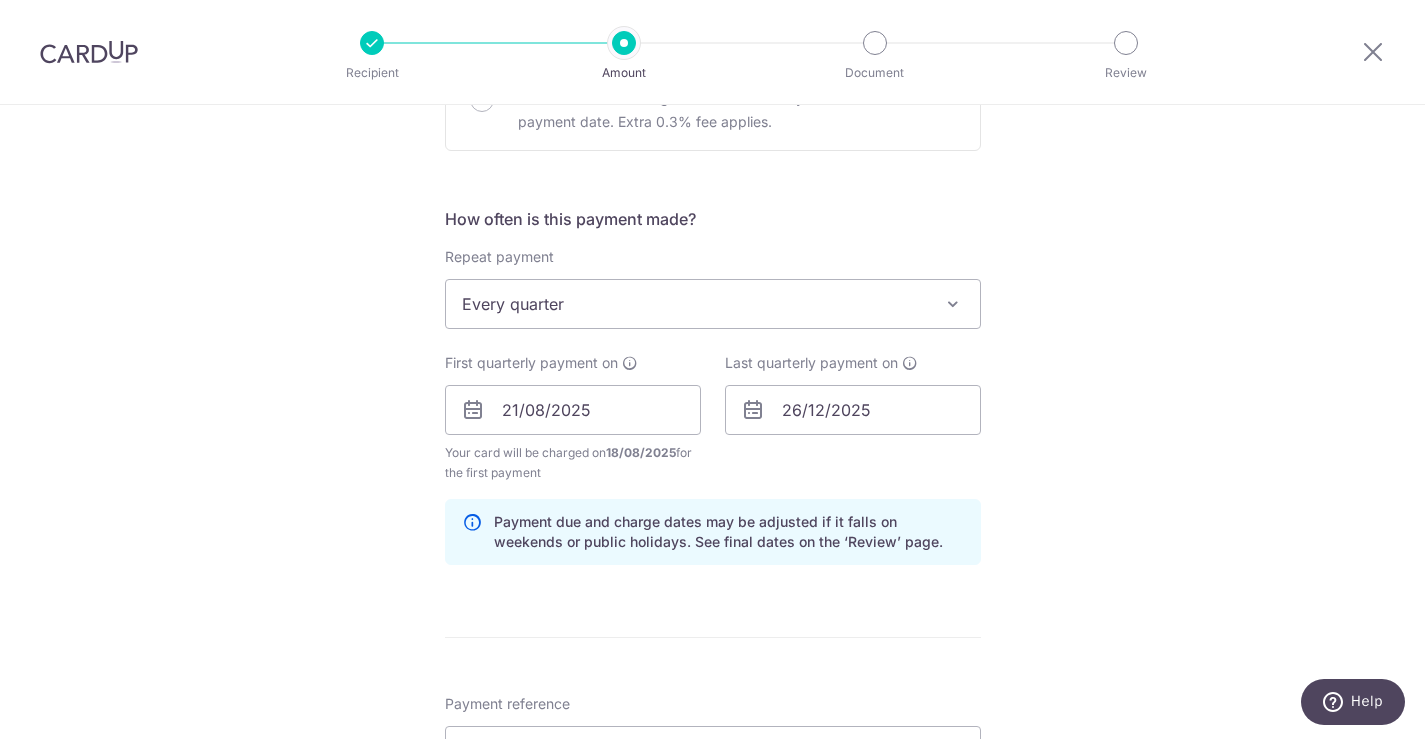 click on "Tell us more about your payment
Enter payment amount
SGD
954.84
954.84
Select Card
**** 2085
Add credit card
Your Cards
**** 8806
**** 2085
Secure 256-bit SSL
Text
New card details
Card
Secure 256-bit SSL" at bounding box center (712, 388) 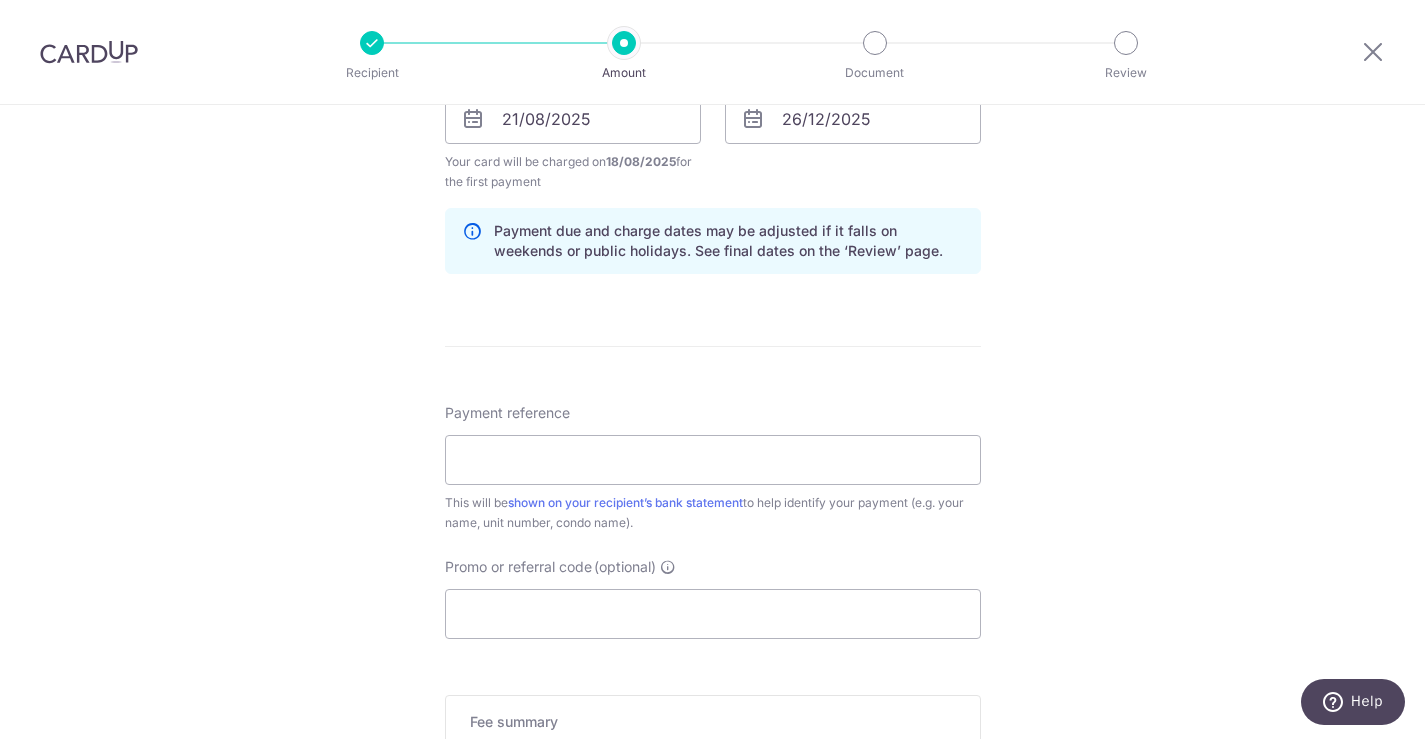 scroll, scrollTop: 967, scrollLeft: 0, axis: vertical 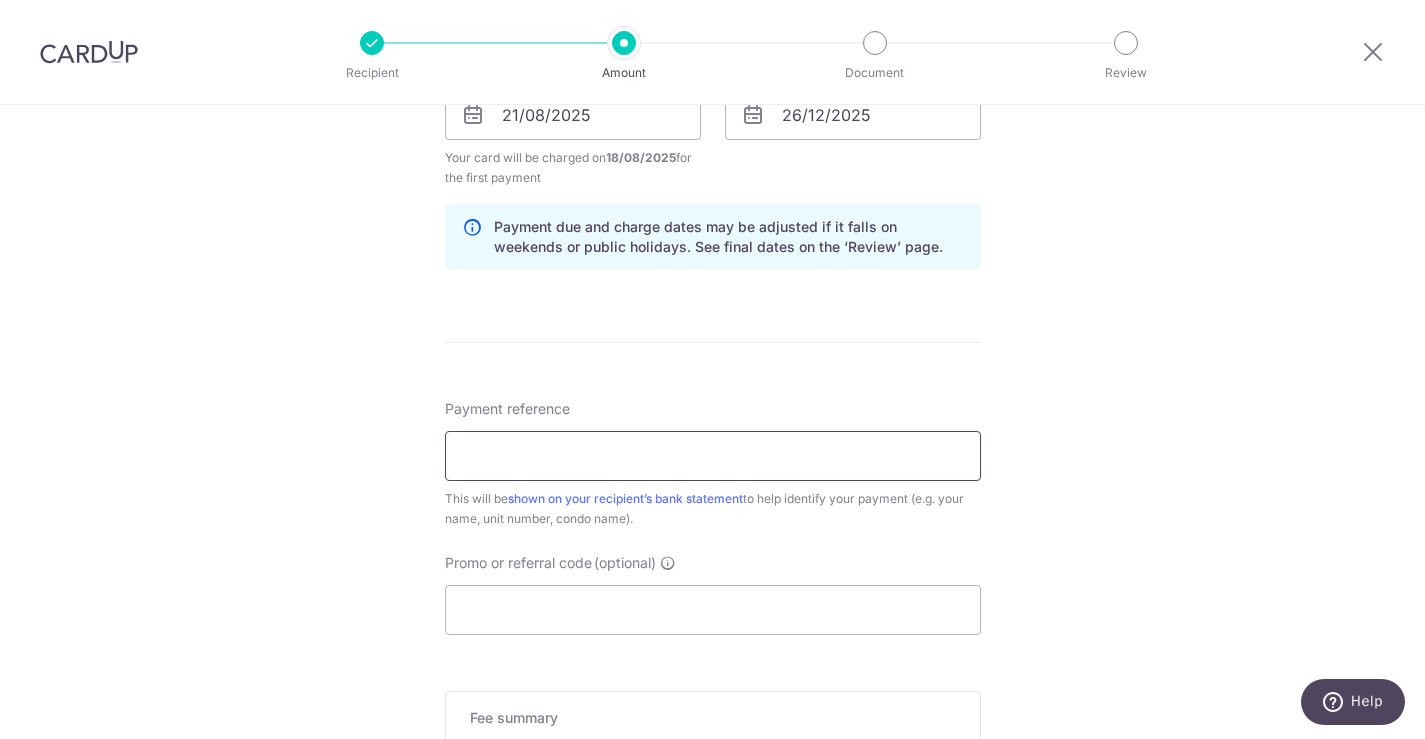 click on "Payment reference" at bounding box center [713, 456] 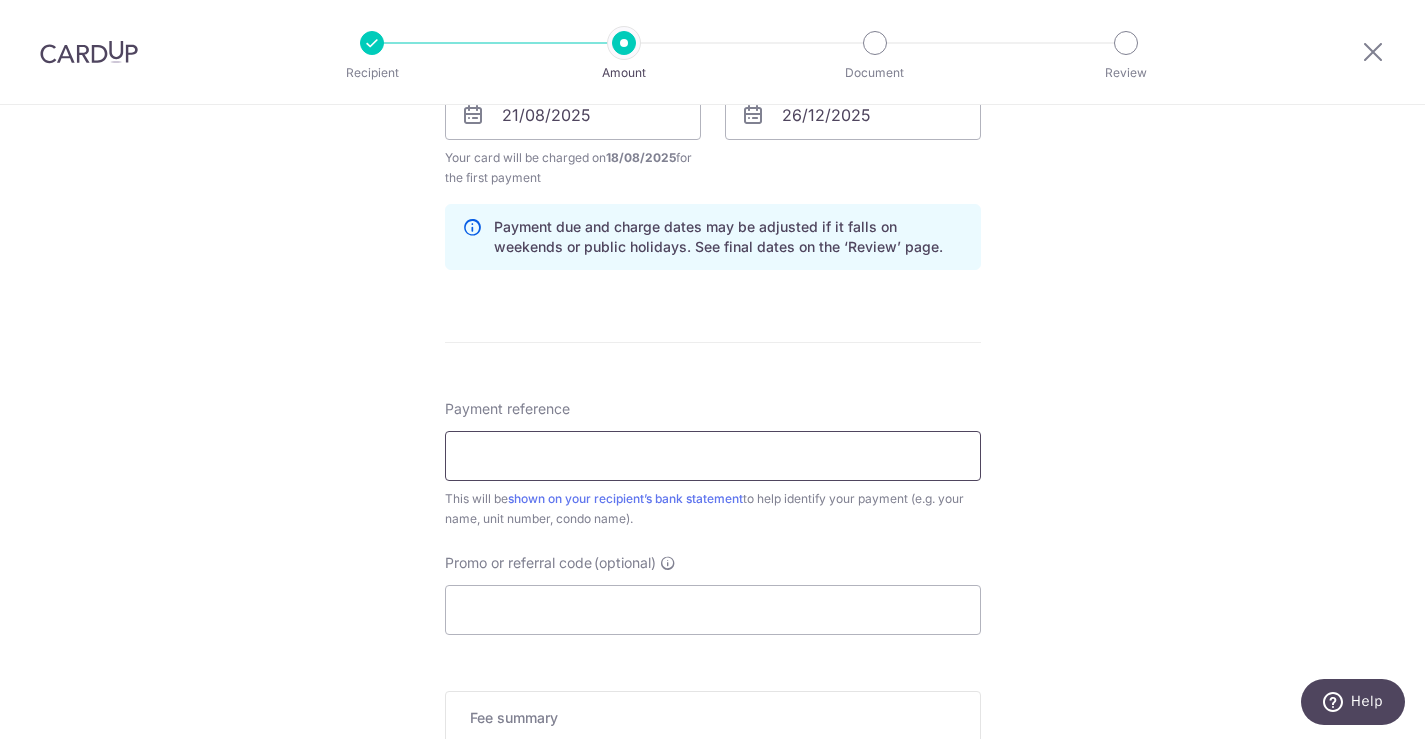 type on "[NUMBER] [LAST]" 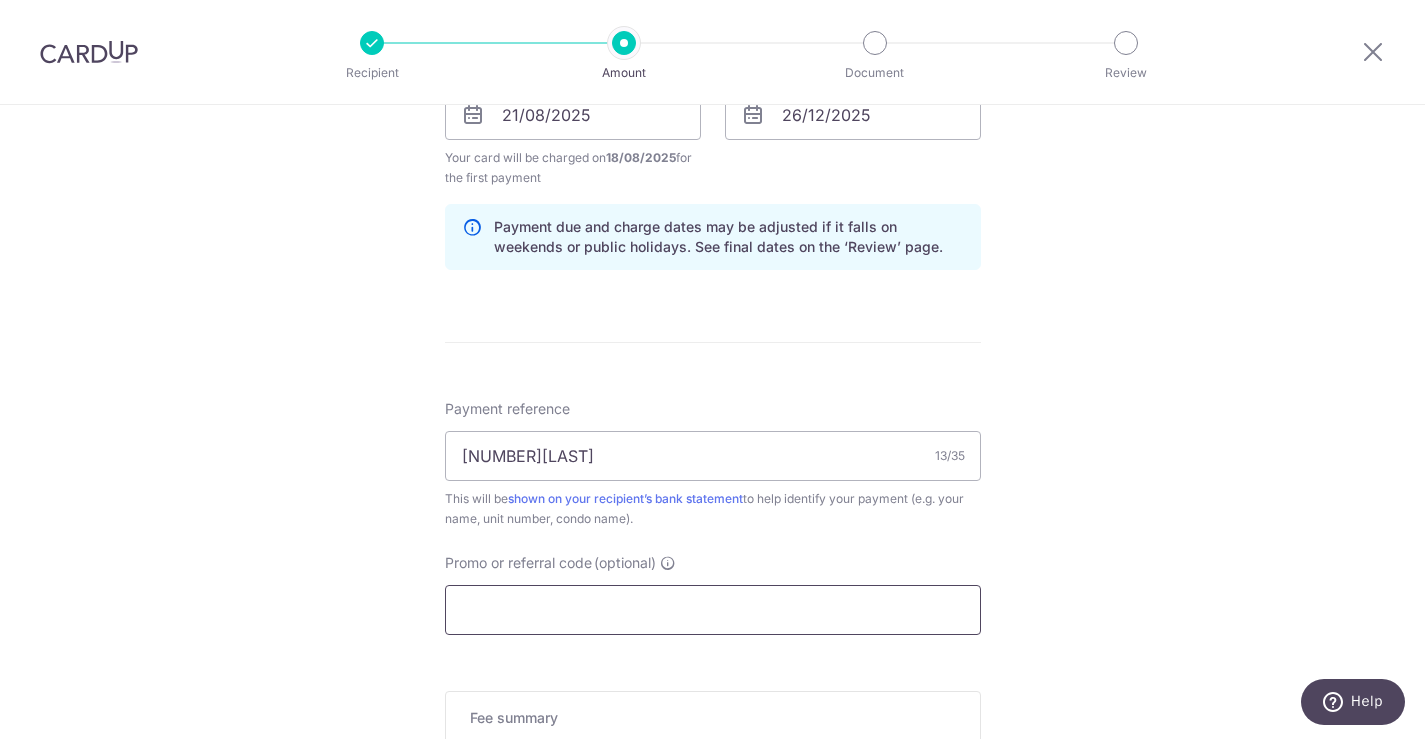 click on "Promo or referral code
(optional)" at bounding box center [713, 610] 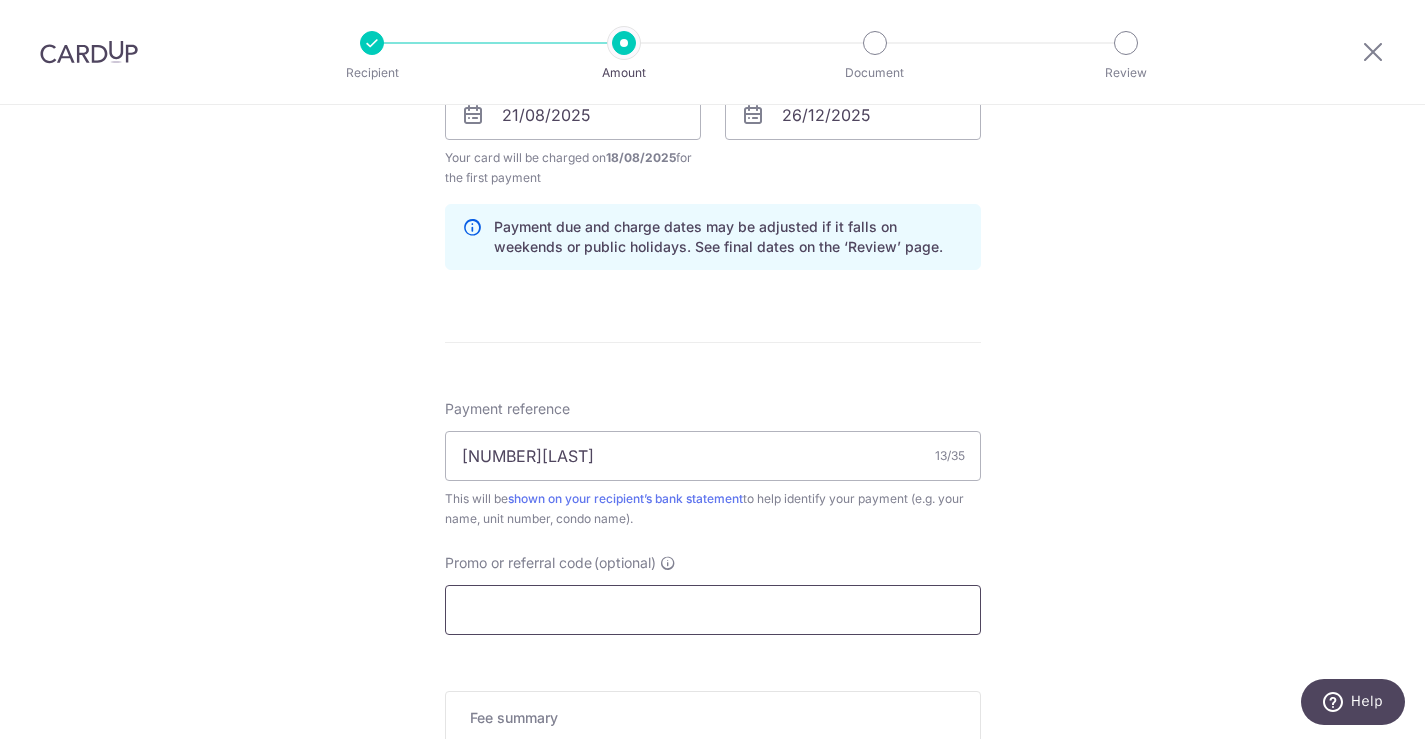 paste on "3HOME25R" 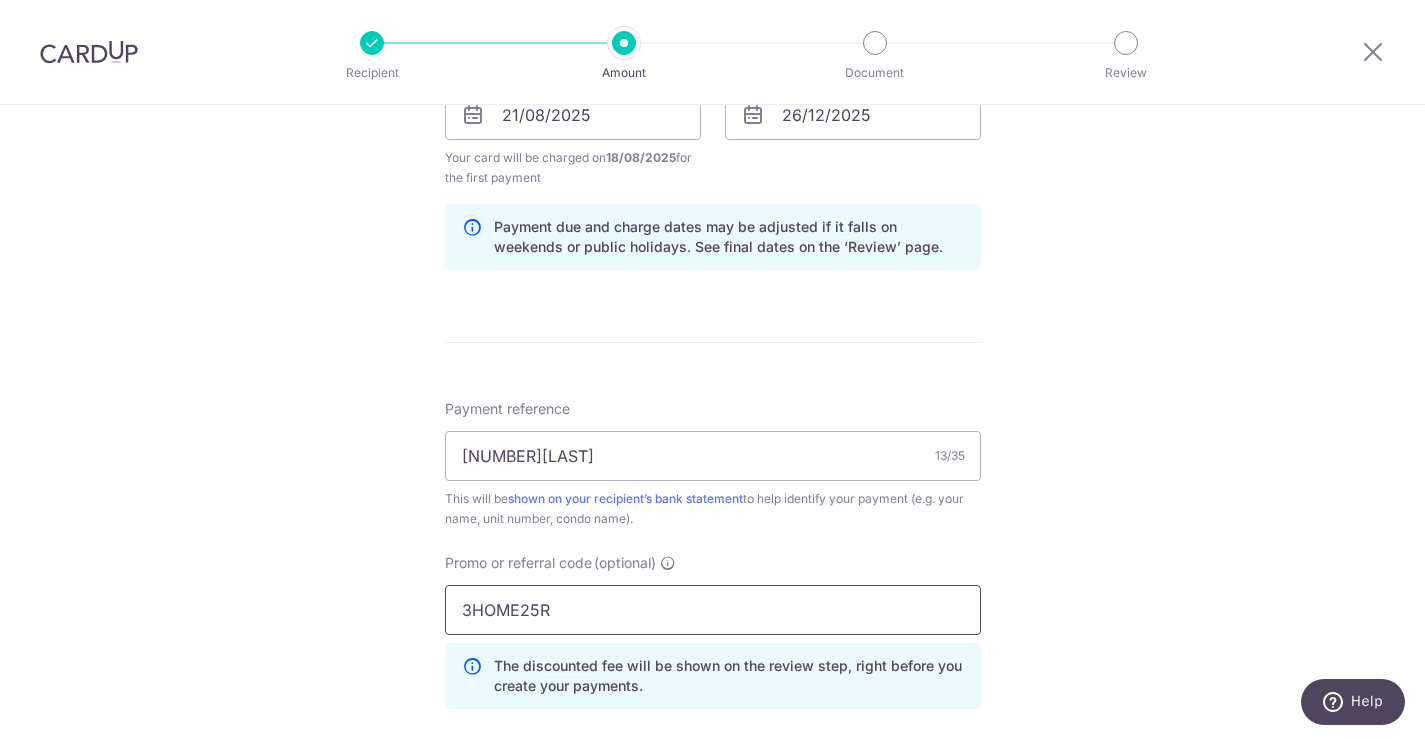 type on "3HOME25R" 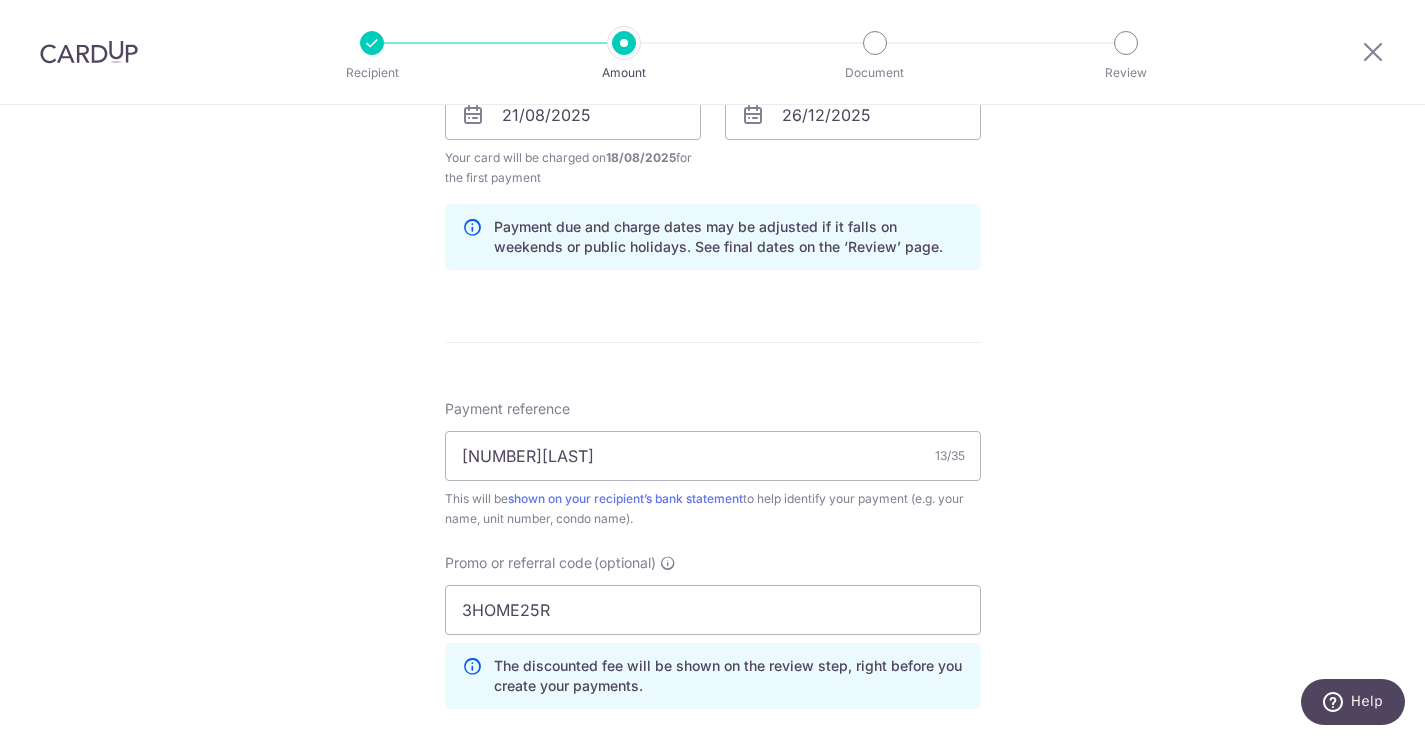 click on "Tell us more about your payment
Enter payment amount
SGD
954.84
954.84
Select Card
**** 2085
Add credit card
Your Cards
**** 8806
**** 2085
Secure 256-bit SSL
Text
New card details
Card
Secure 256-bit SSL" at bounding box center (712, 138) 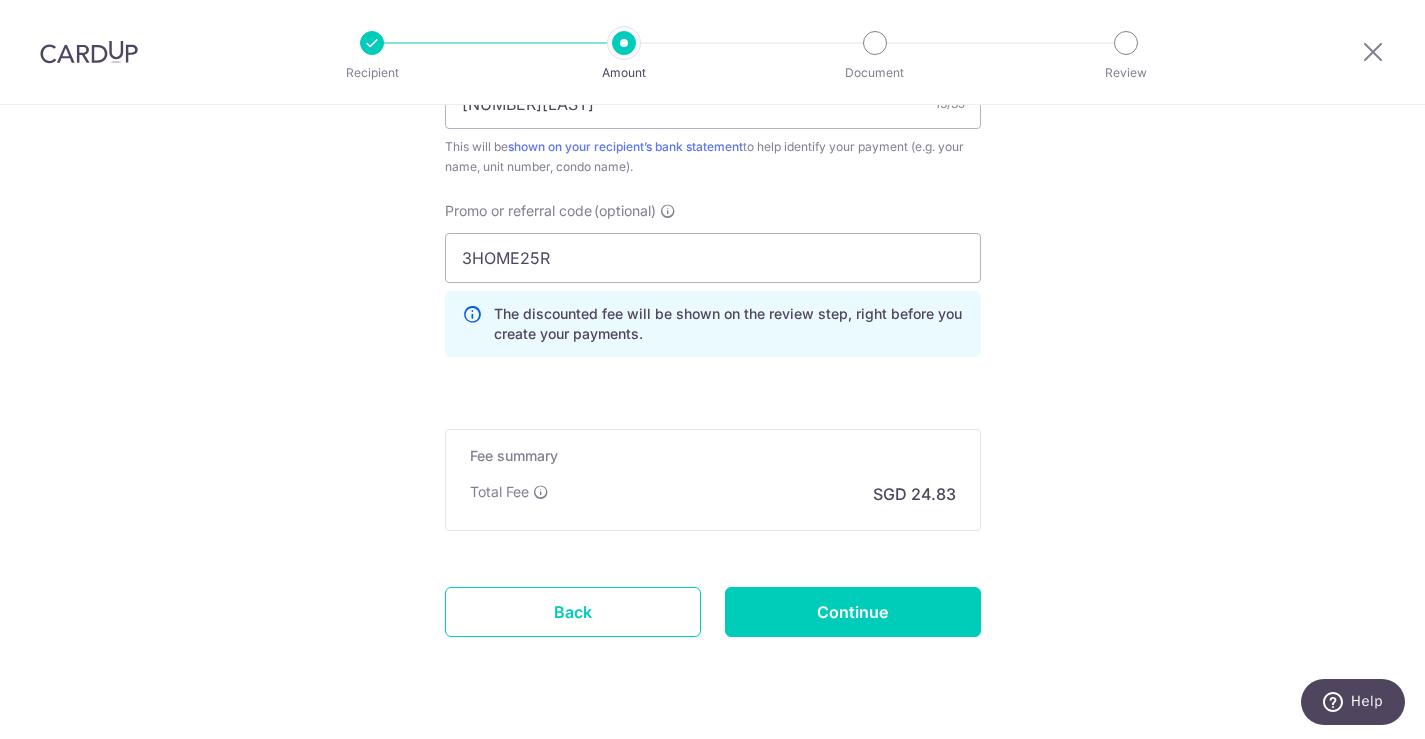 scroll, scrollTop: 1367, scrollLeft: 0, axis: vertical 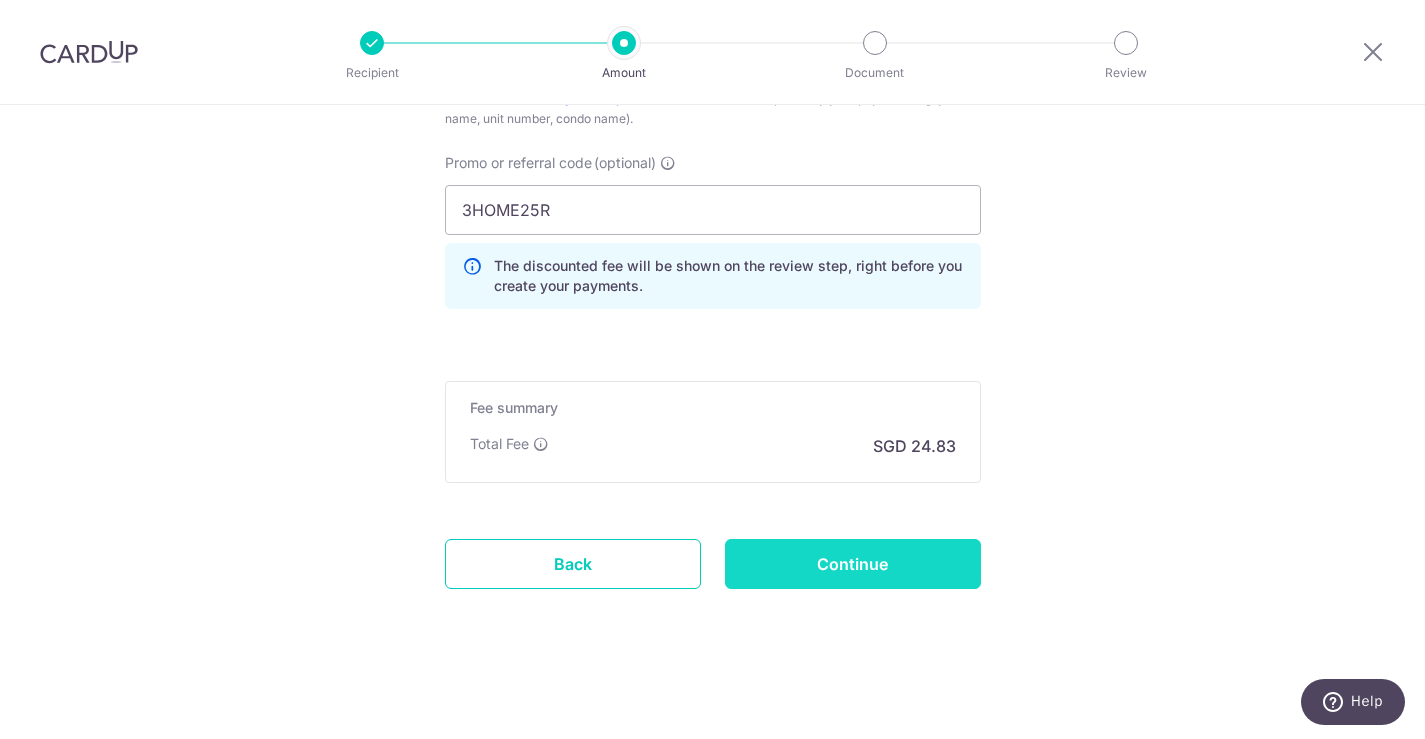 click on "Continue" at bounding box center [853, 564] 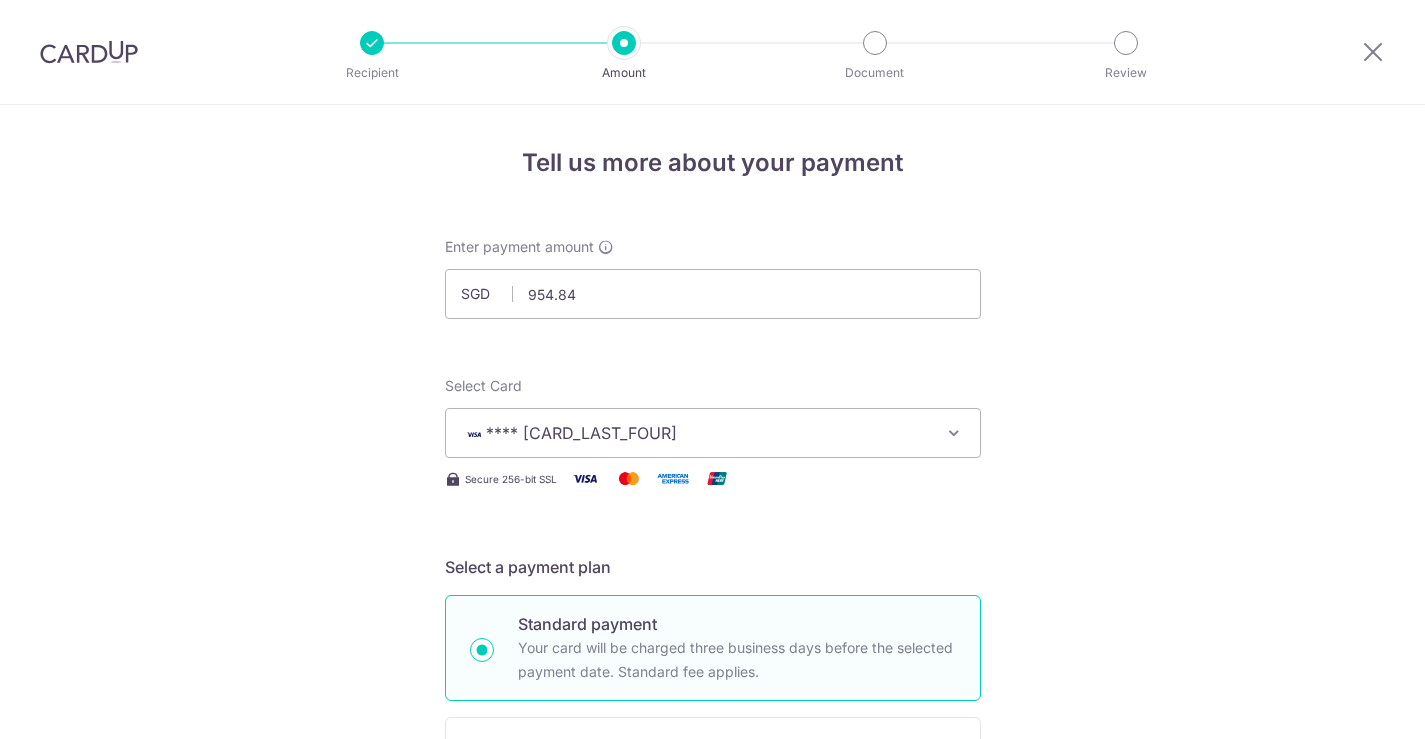 scroll, scrollTop: 0, scrollLeft: 0, axis: both 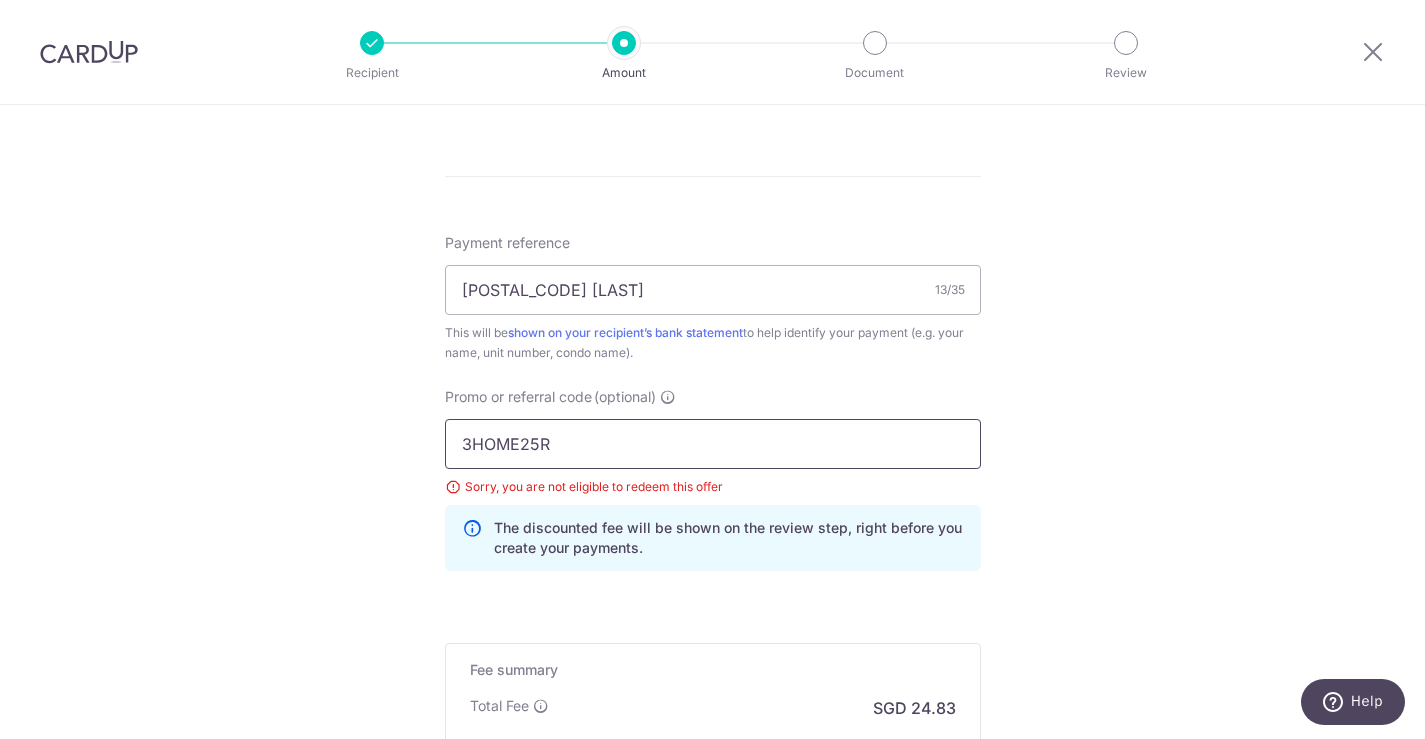 drag, startPoint x: 610, startPoint y: 453, endPoint x: 412, endPoint y: 444, distance: 198.20444 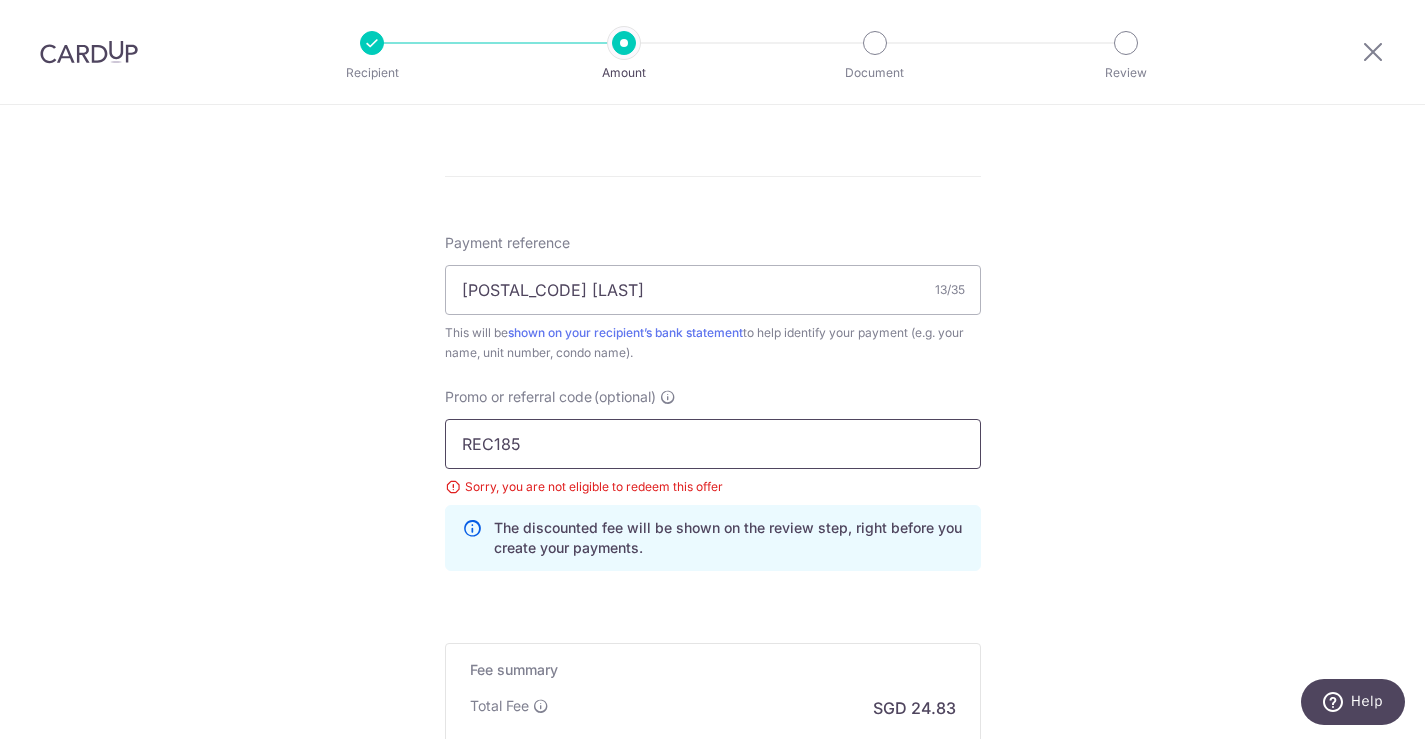 type on "REC185" 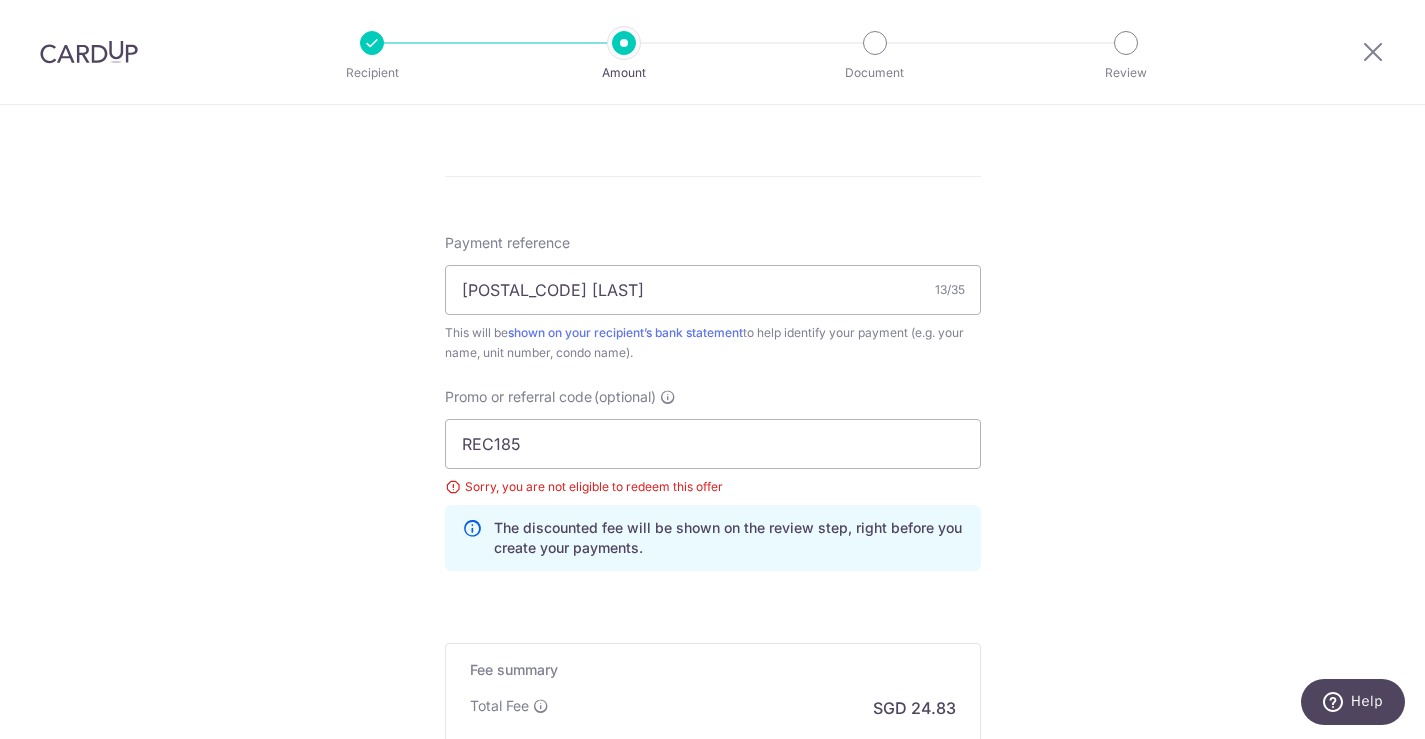 click on "Tell us more about your payment
Enter payment amount
SGD
954.84
954.84
Select Card
**** 2085
Add credit card
Your Cards
**** 8806
**** 2085
Secure 256-bit SSL
Text
New card details
Card
Secure 256-bit SSL" at bounding box center [712, 37] 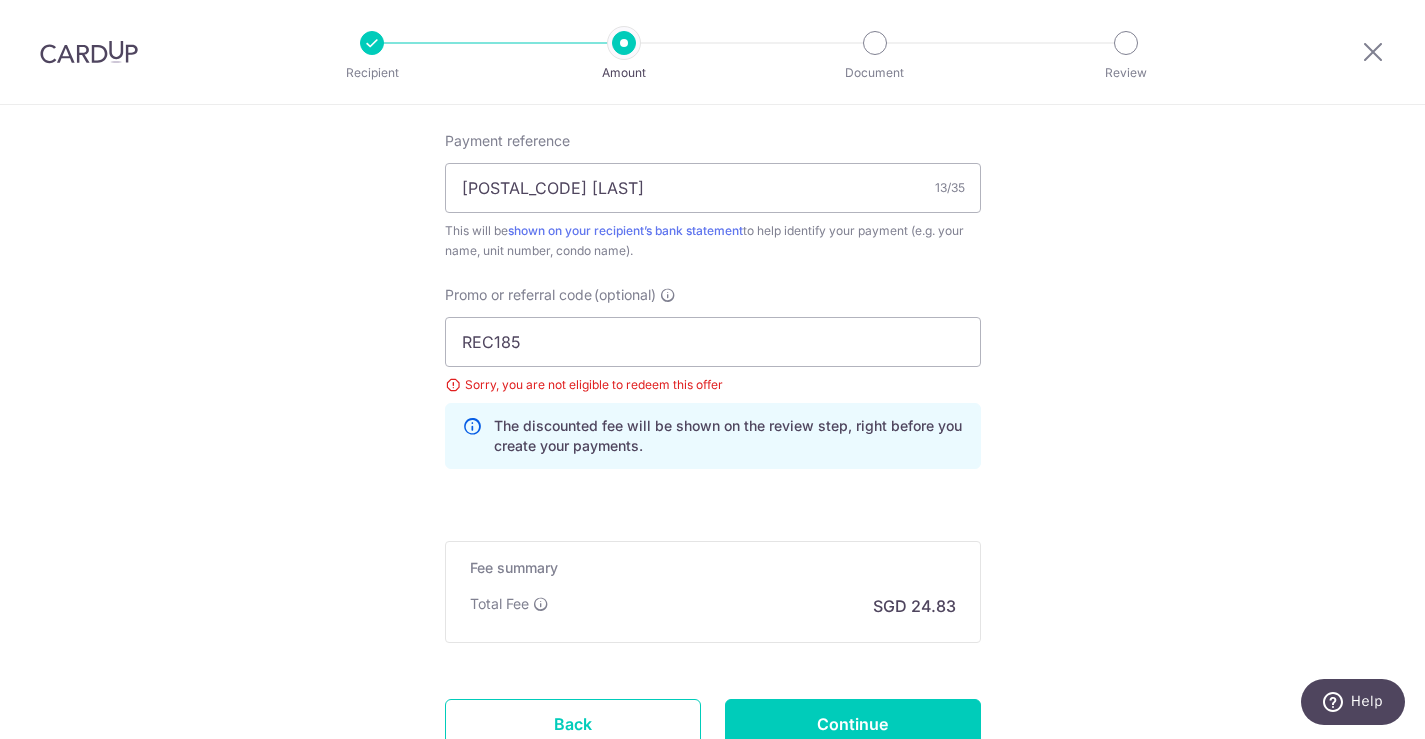 scroll, scrollTop: 1293, scrollLeft: 0, axis: vertical 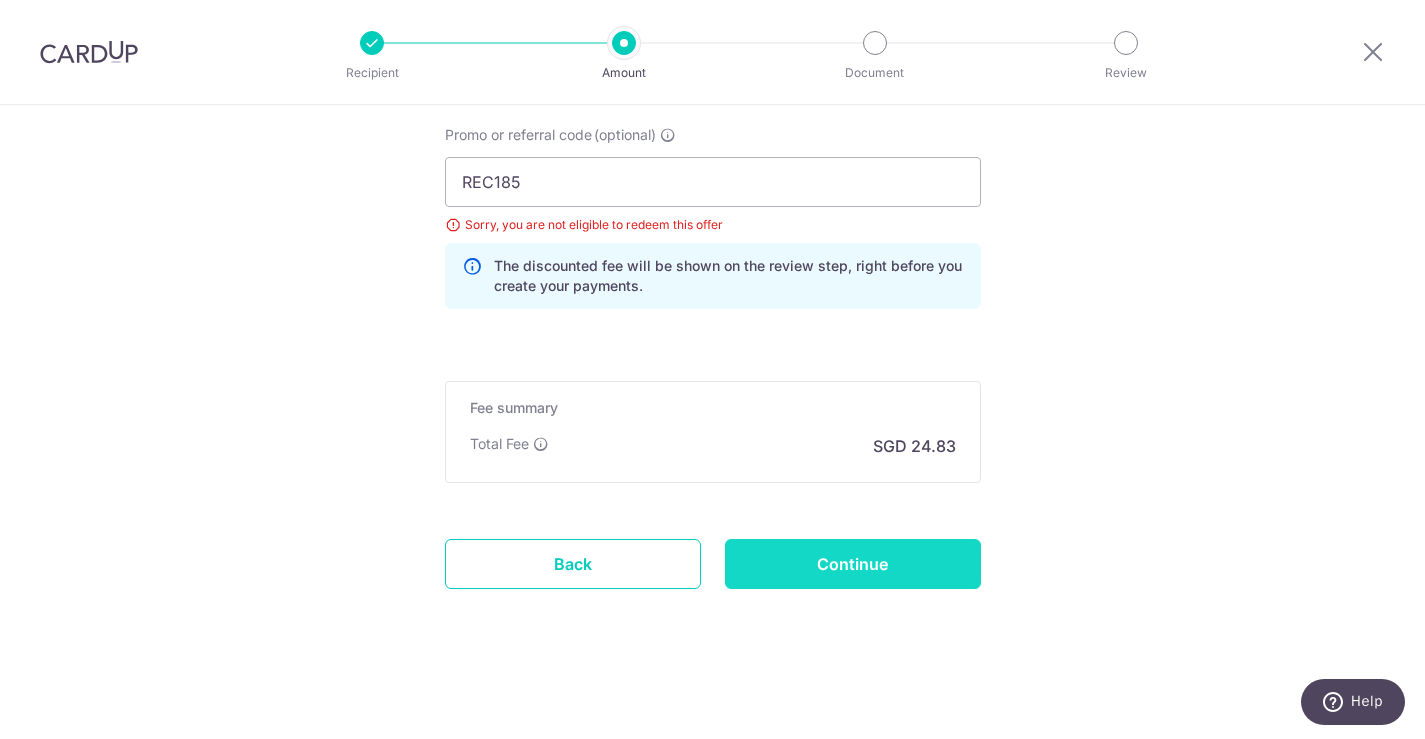 click on "Continue" at bounding box center [853, 564] 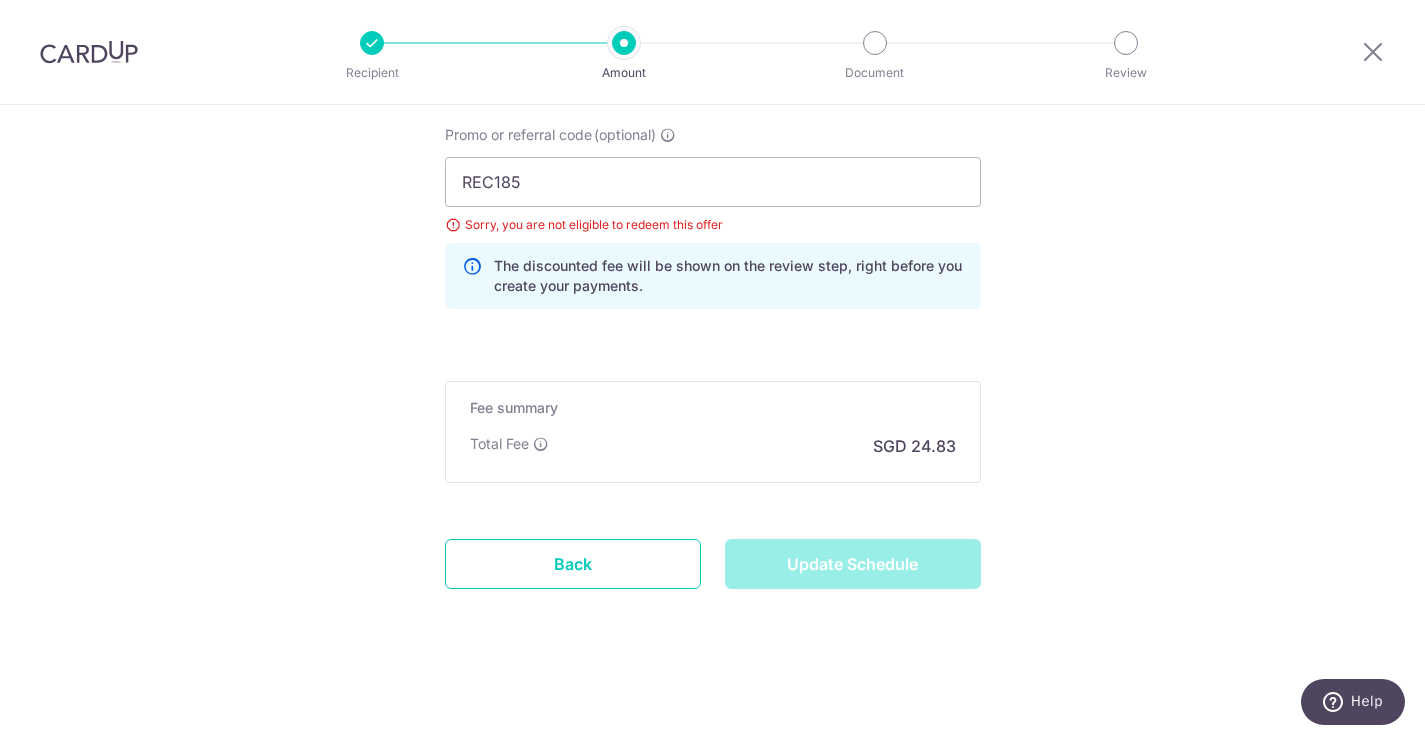 type on "Update Schedule" 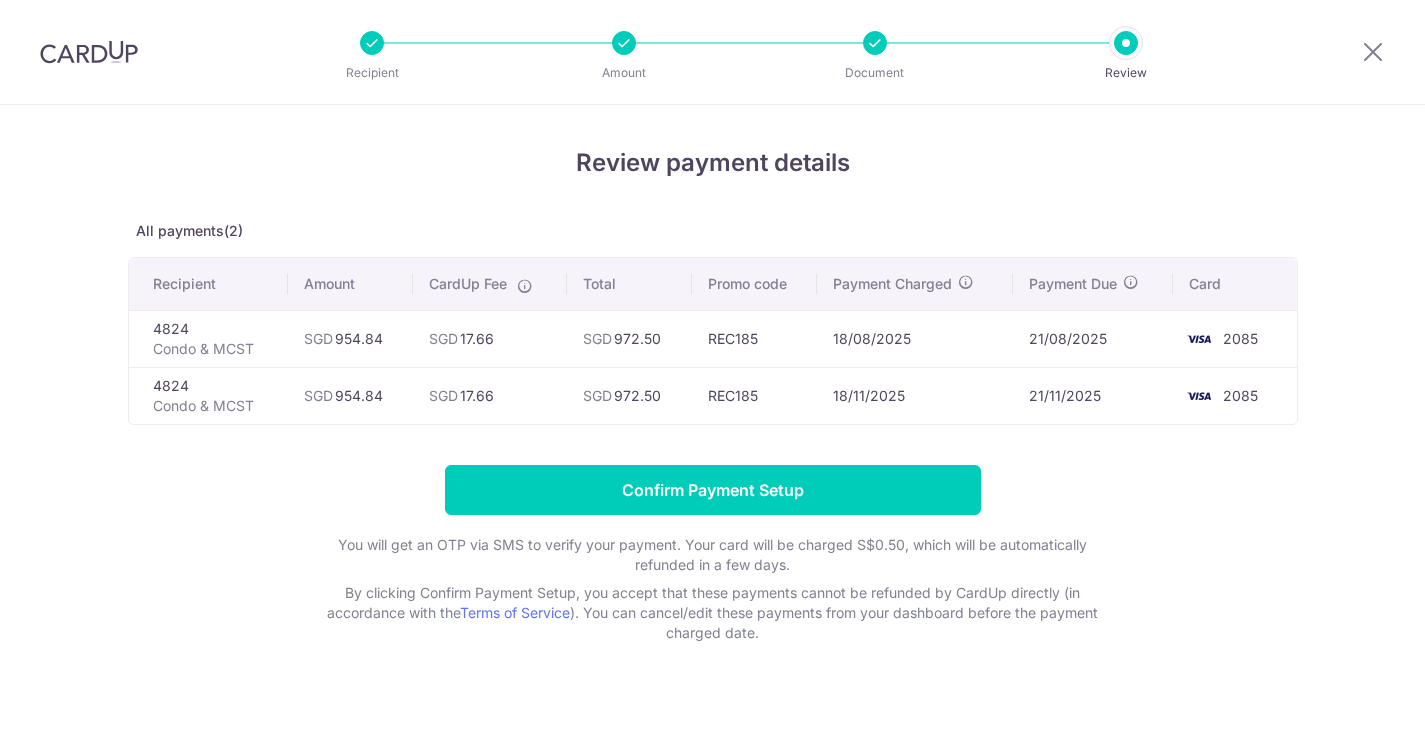 scroll, scrollTop: 0, scrollLeft: 0, axis: both 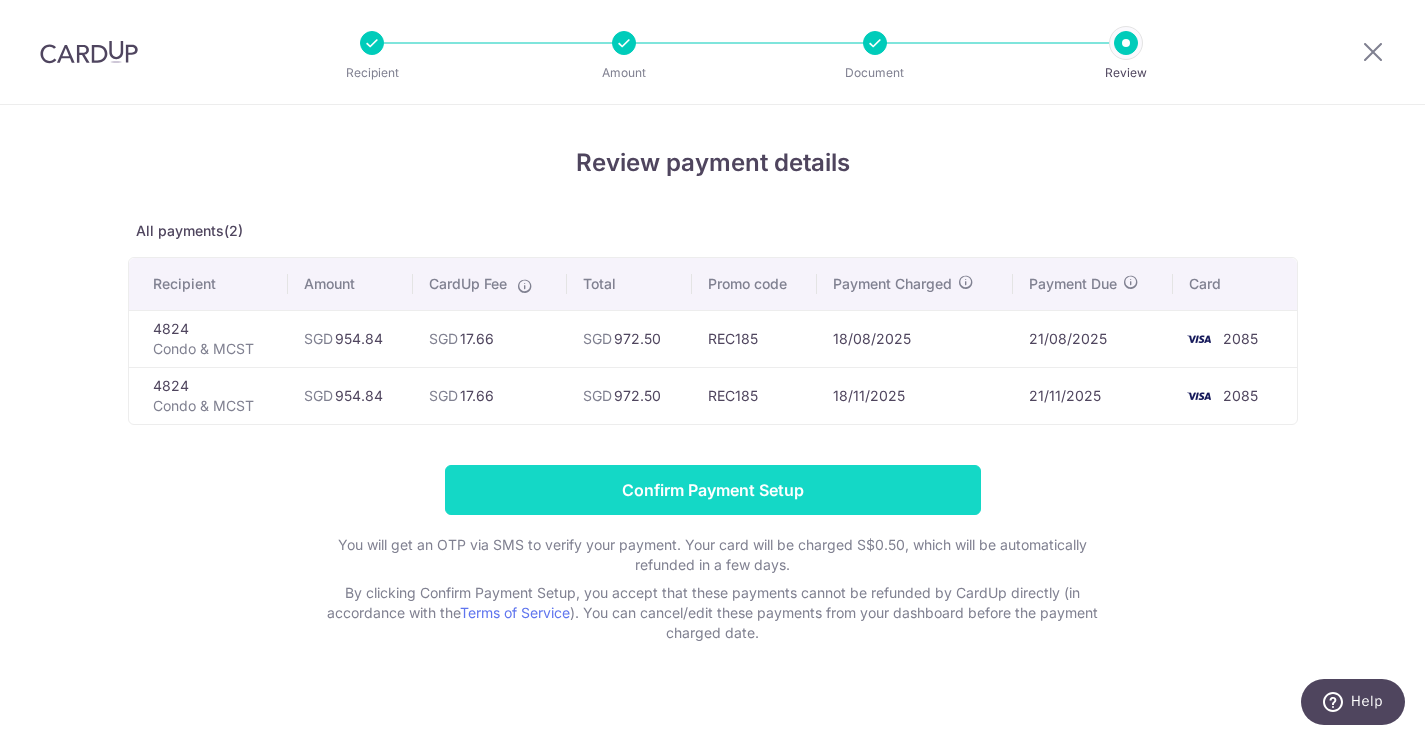 click on "Confirm Payment Setup" at bounding box center [713, 490] 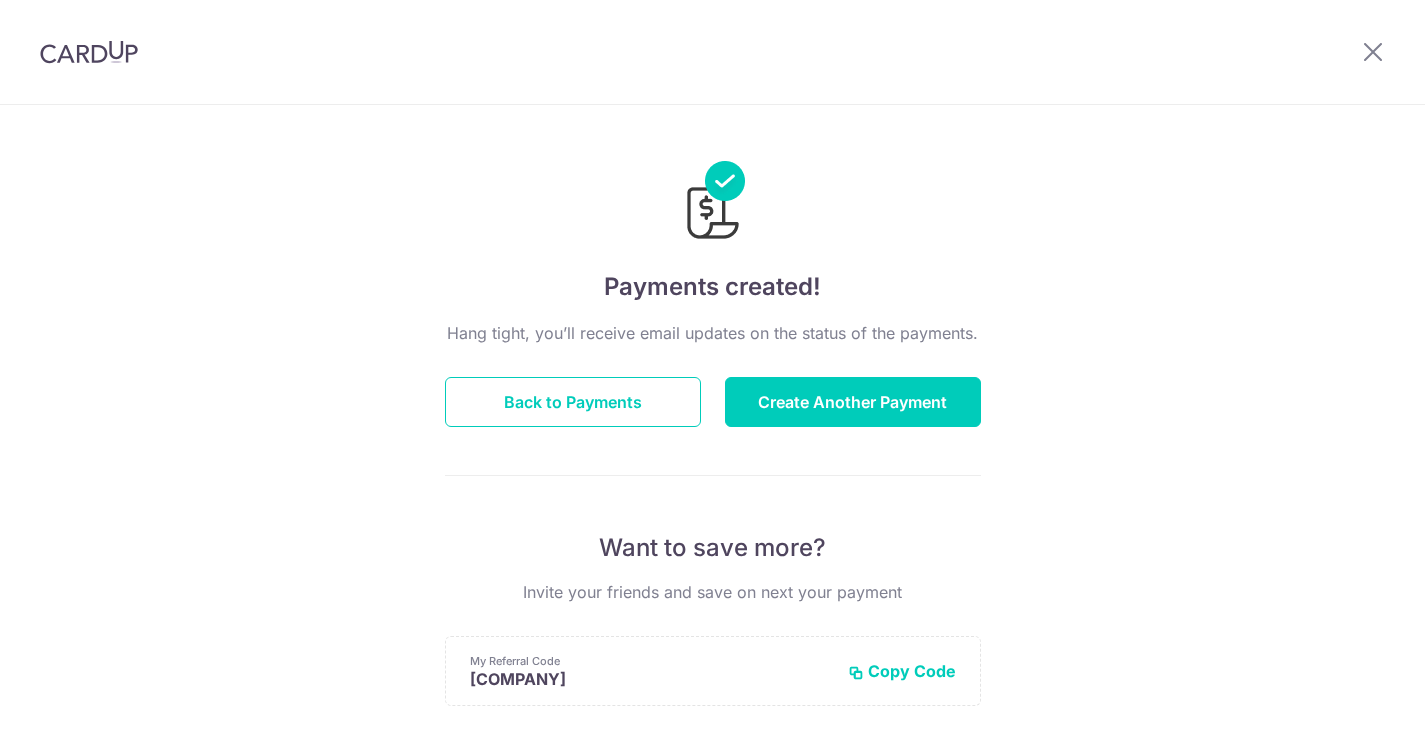 scroll, scrollTop: 0, scrollLeft: 0, axis: both 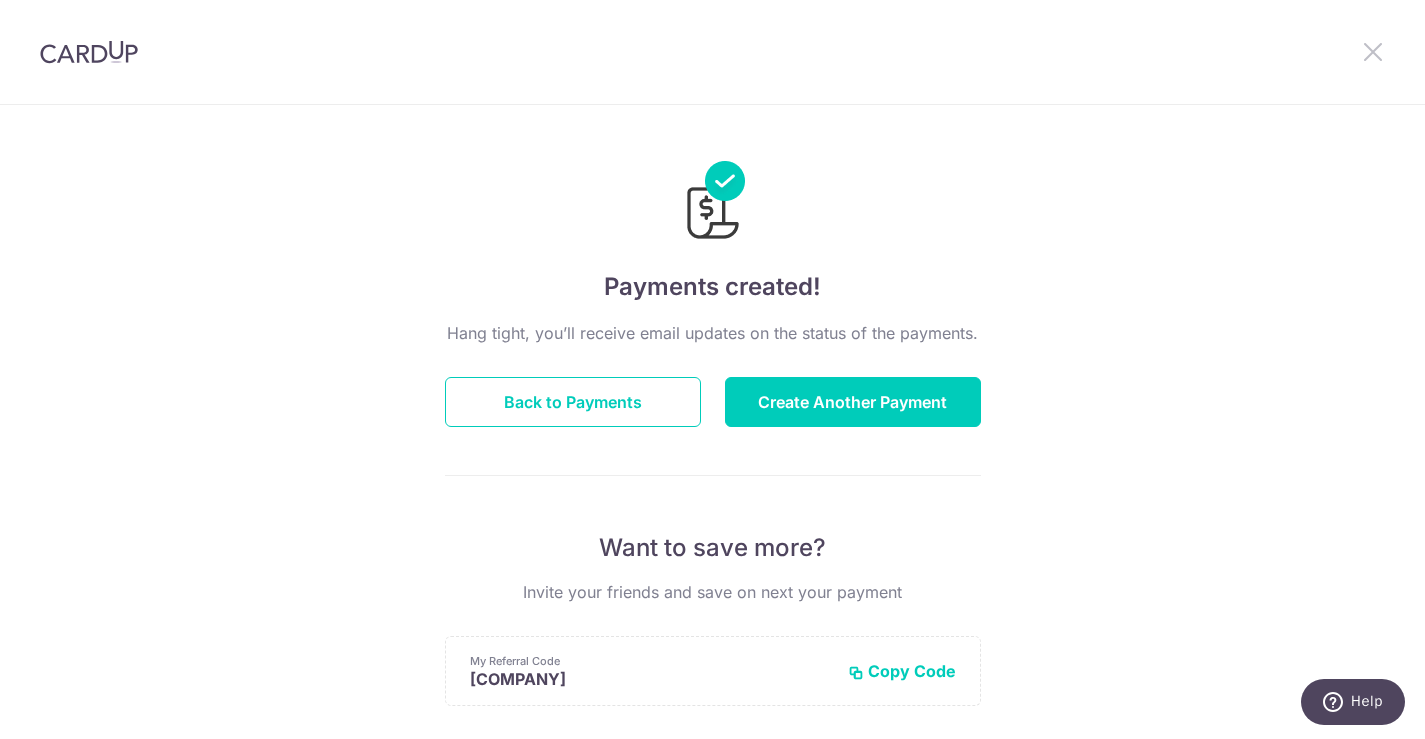 click at bounding box center [1373, 51] 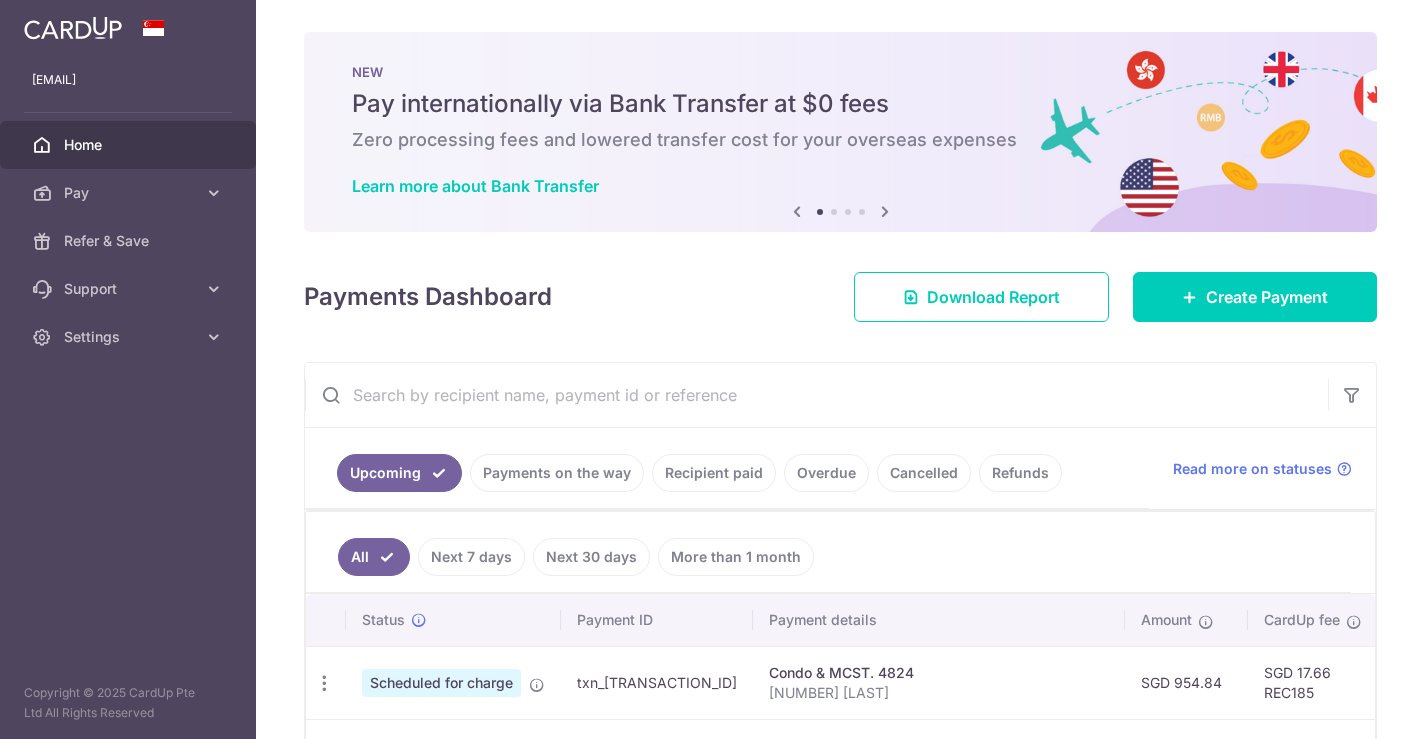 scroll, scrollTop: 0, scrollLeft: 0, axis: both 